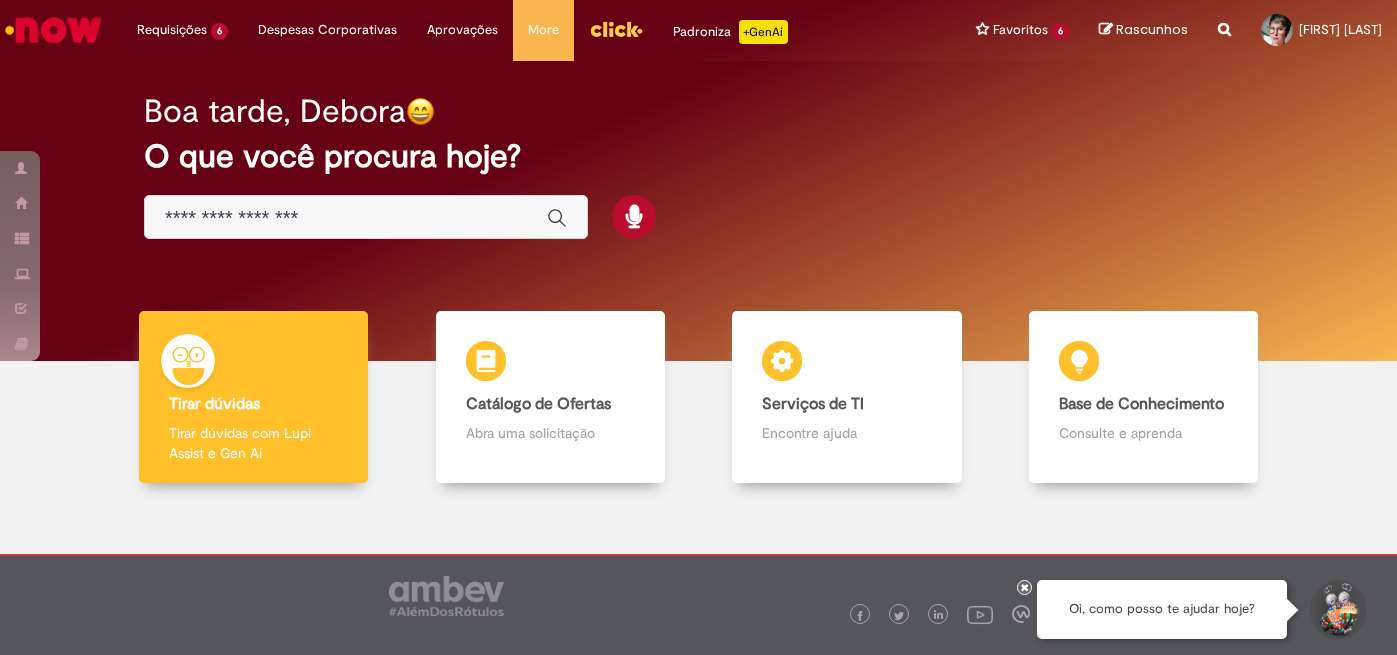 scroll, scrollTop: 0, scrollLeft: 0, axis: both 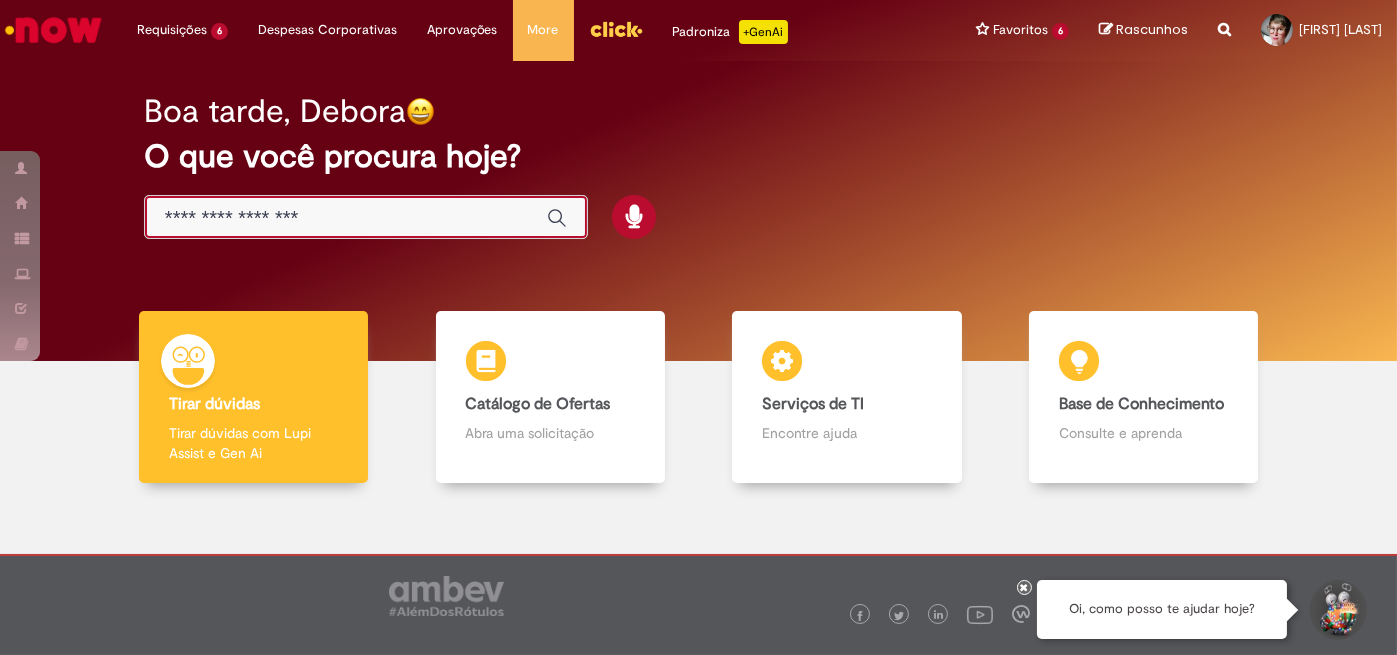 click at bounding box center [346, 218] 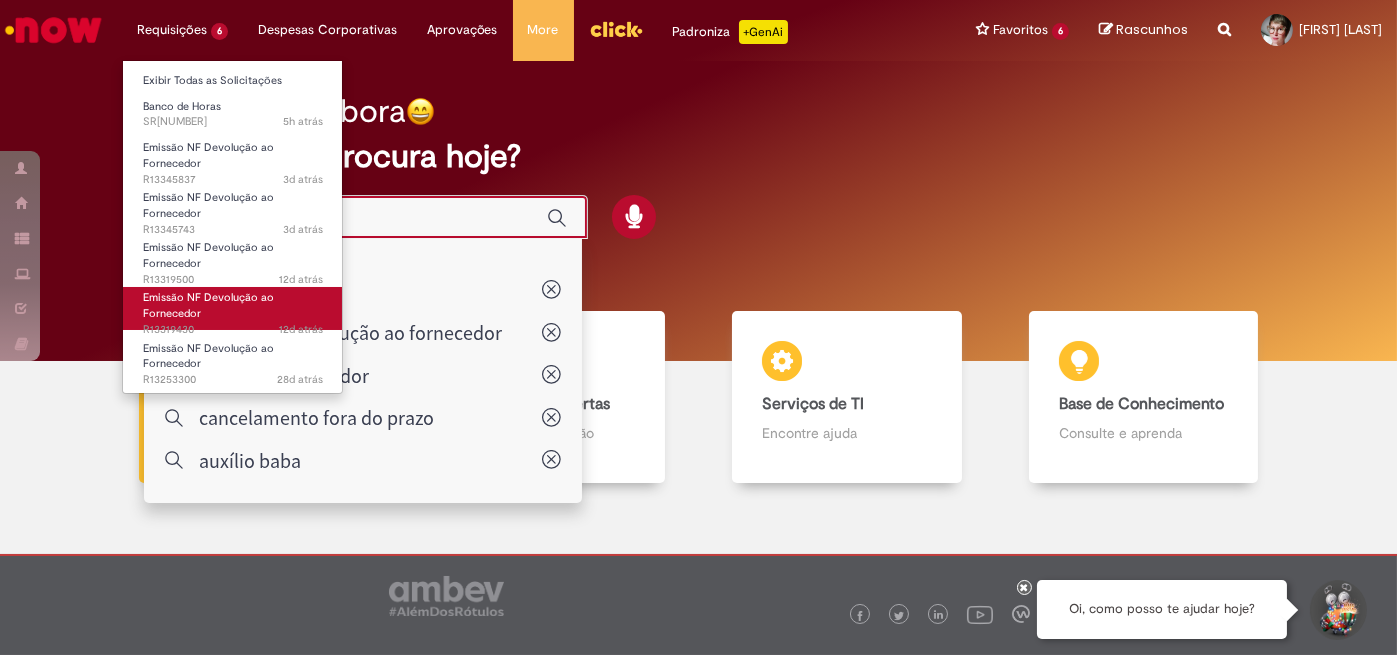 click on "Emissão NF Devolução ao Fornecedor" at bounding box center [208, 305] 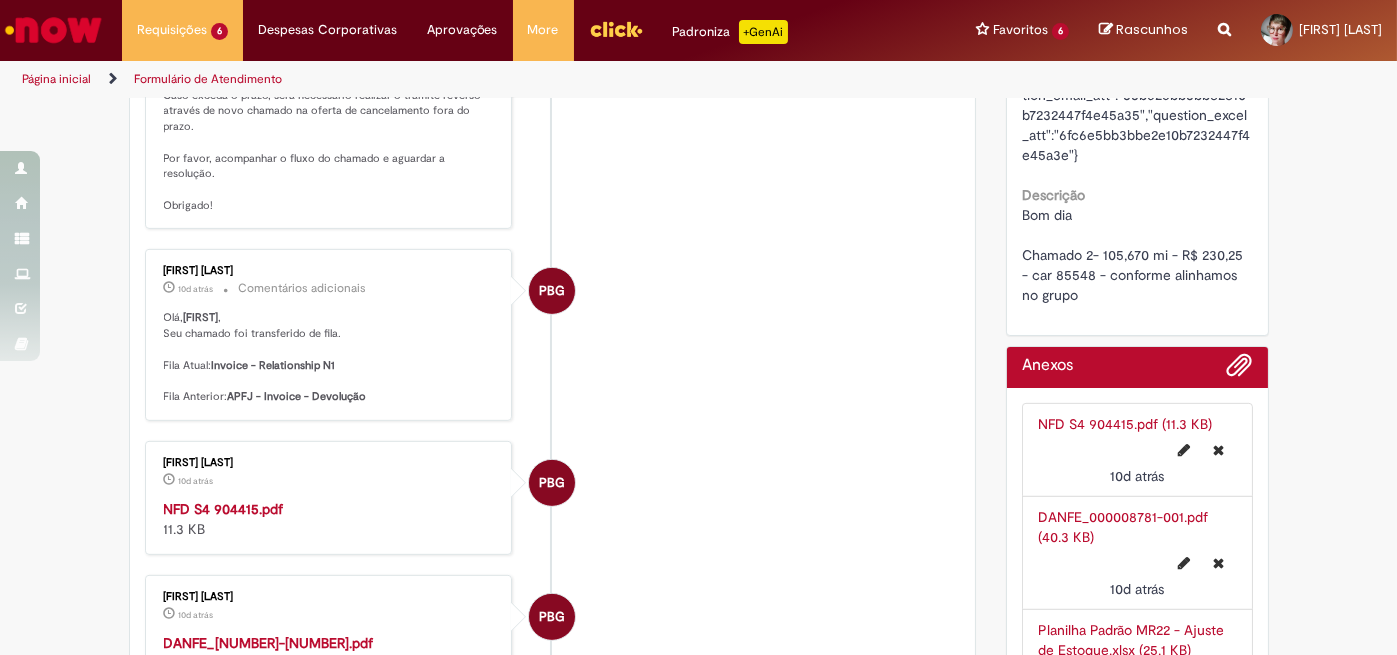 scroll, scrollTop: 1900, scrollLeft: 0, axis: vertical 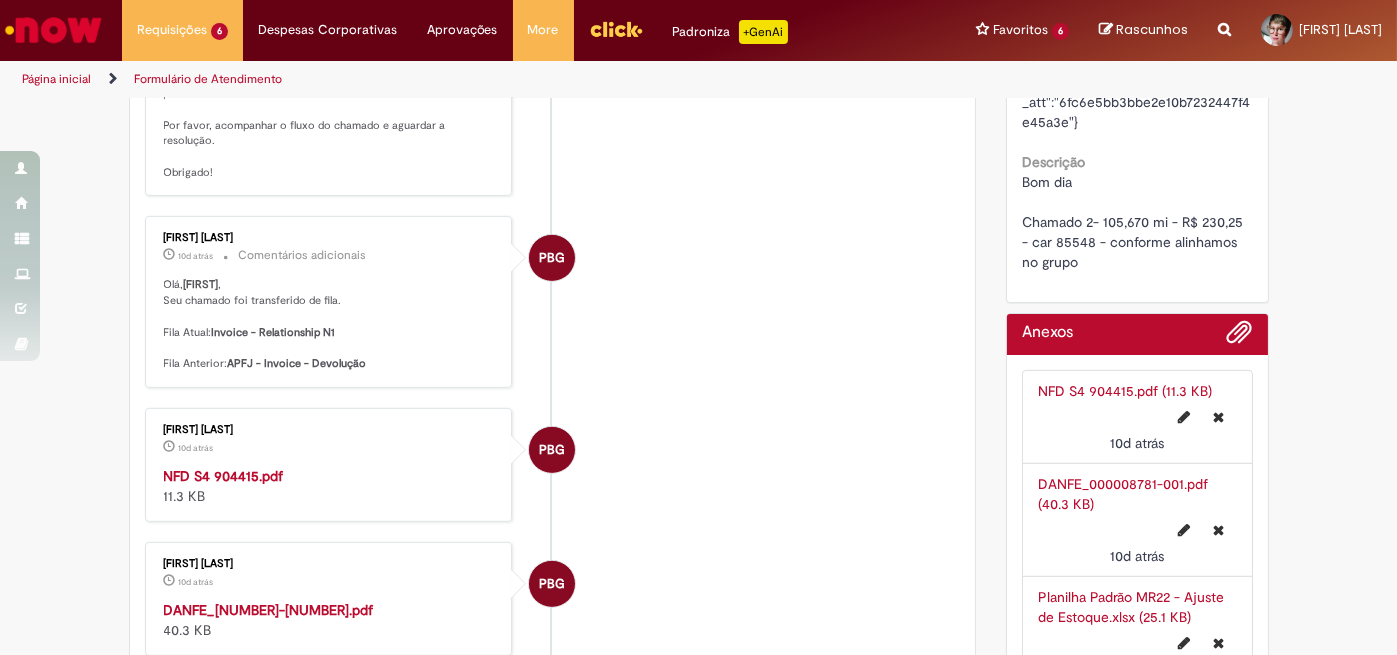 click on "NFD S4 904415.pdf (11.3 KB)" at bounding box center (1125, 391) 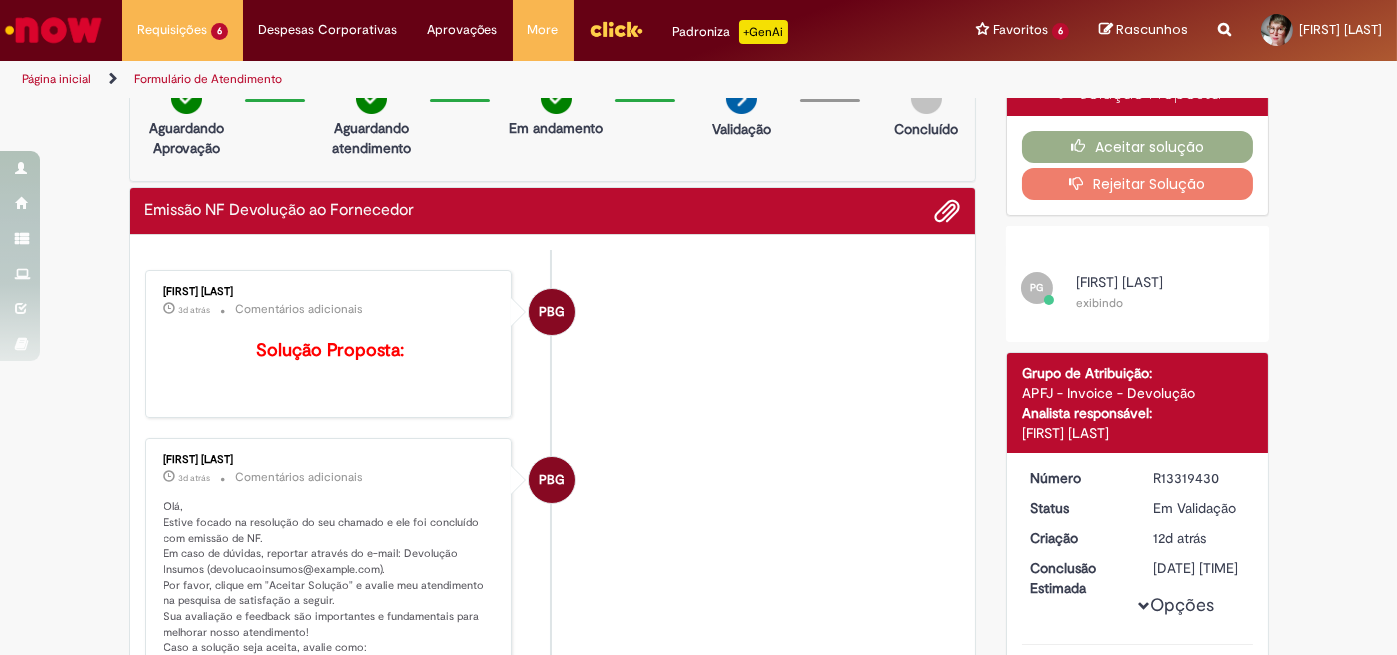 scroll, scrollTop: 0, scrollLeft: 0, axis: both 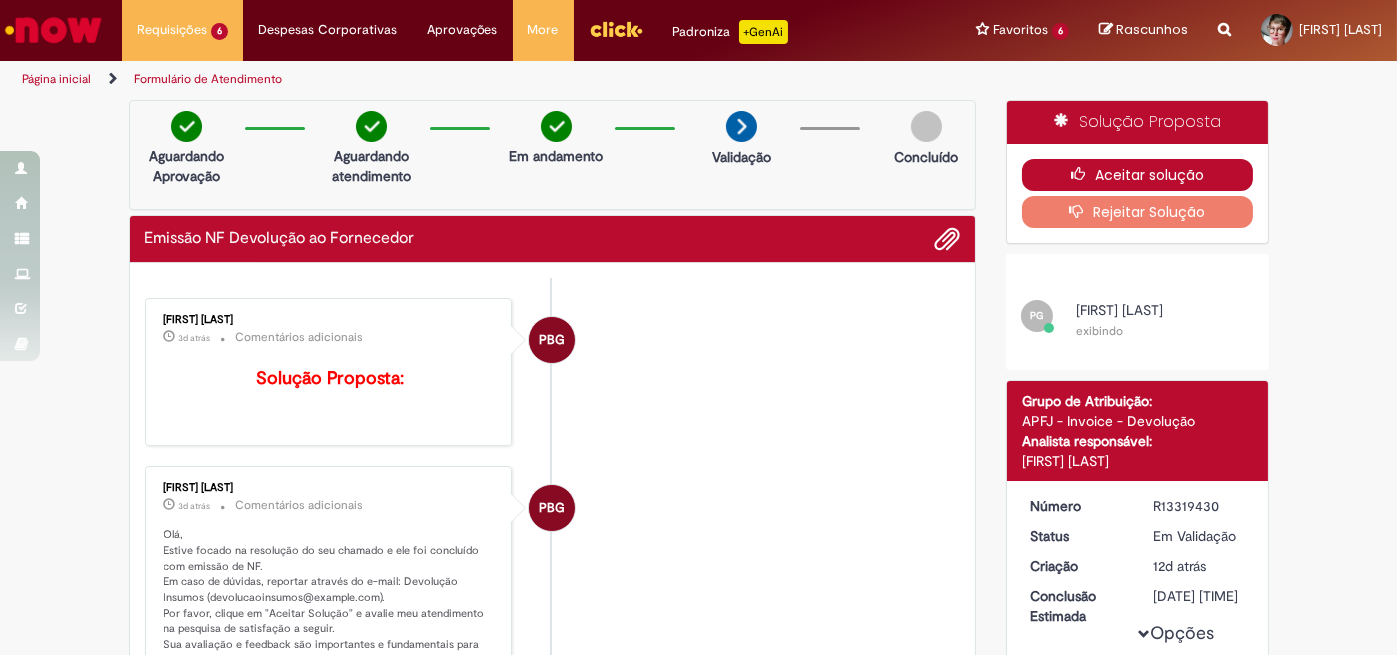 click on "Aceitar solução" at bounding box center (1137, 175) 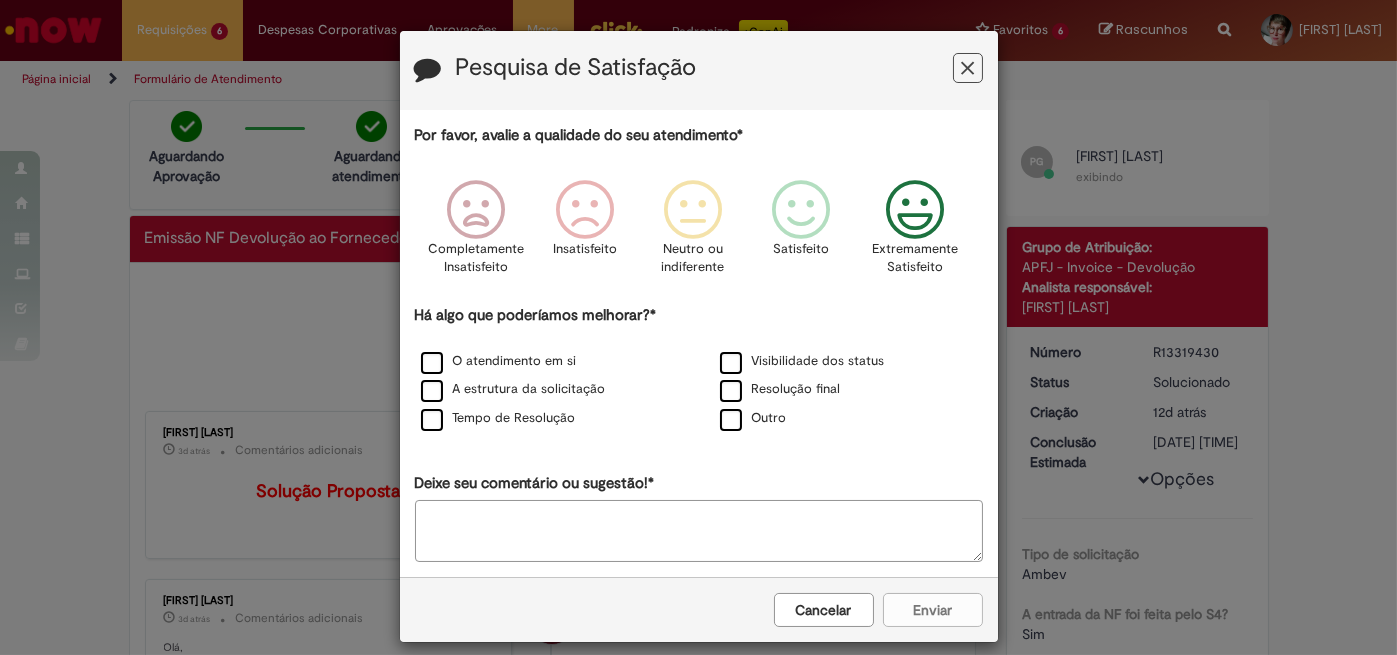 click at bounding box center (914, 210) 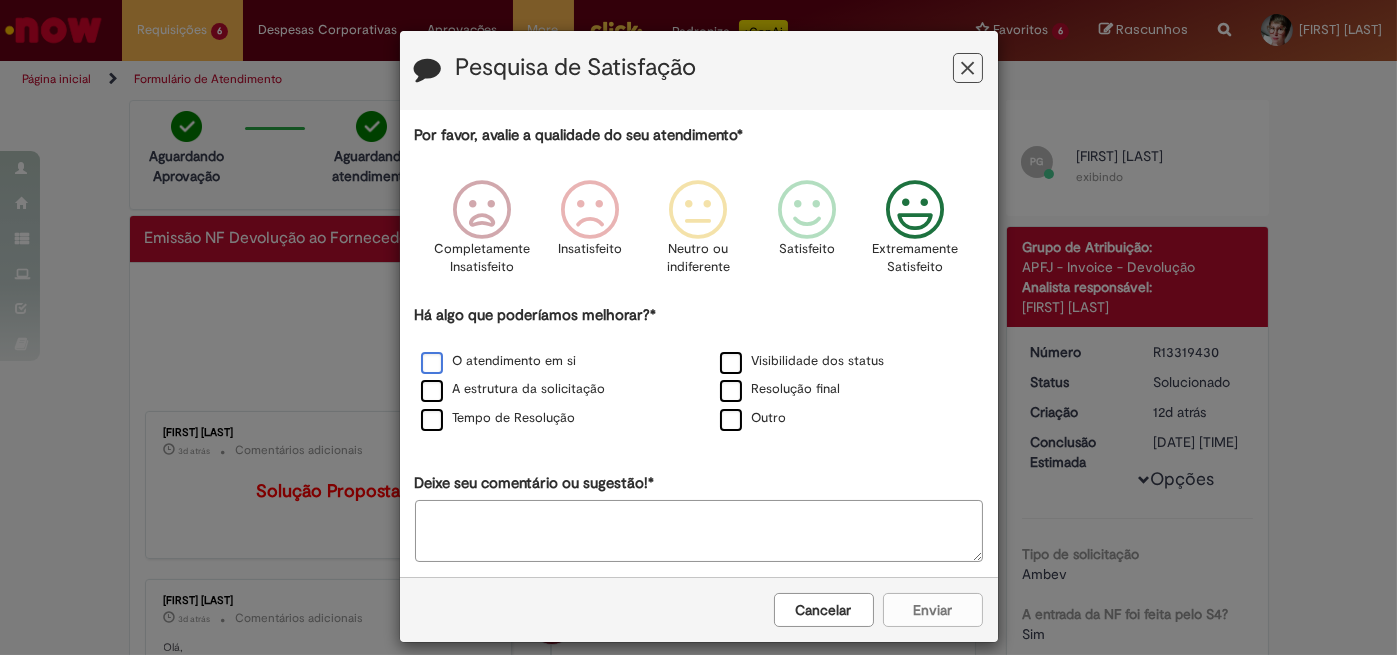 click on "O atendimento em si" at bounding box center [499, 361] 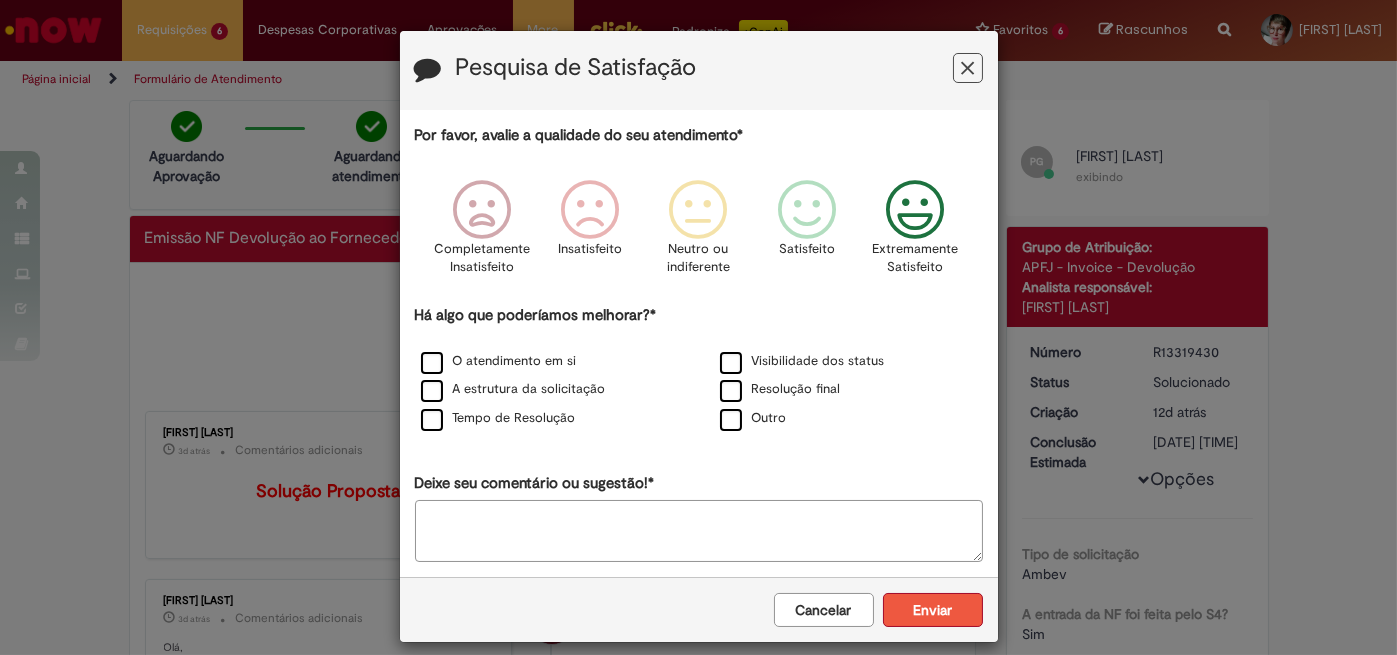 click on "Enviar" at bounding box center (933, 610) 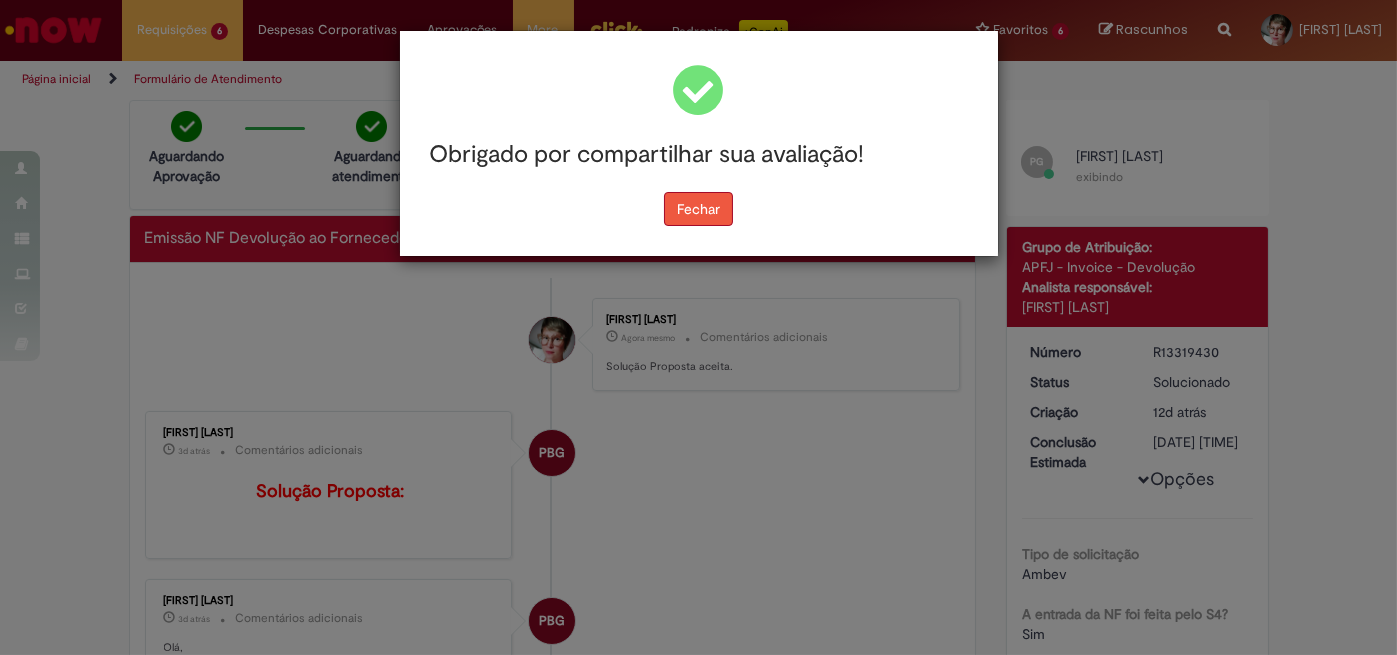 drag, startPoint x: 704, startPoint y: 203, endPoint x: 640, endPoint y: 166, distance: 73.92564 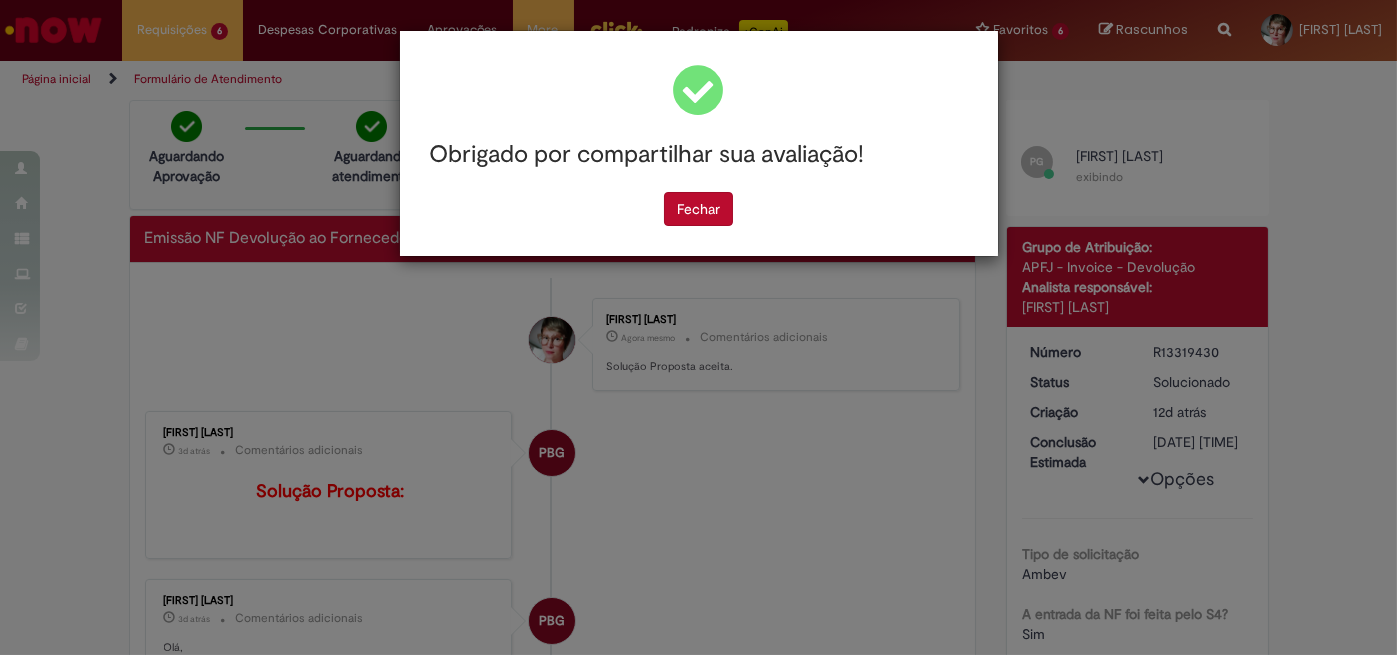 click on "Fechar" at bounding box center (698, 209) 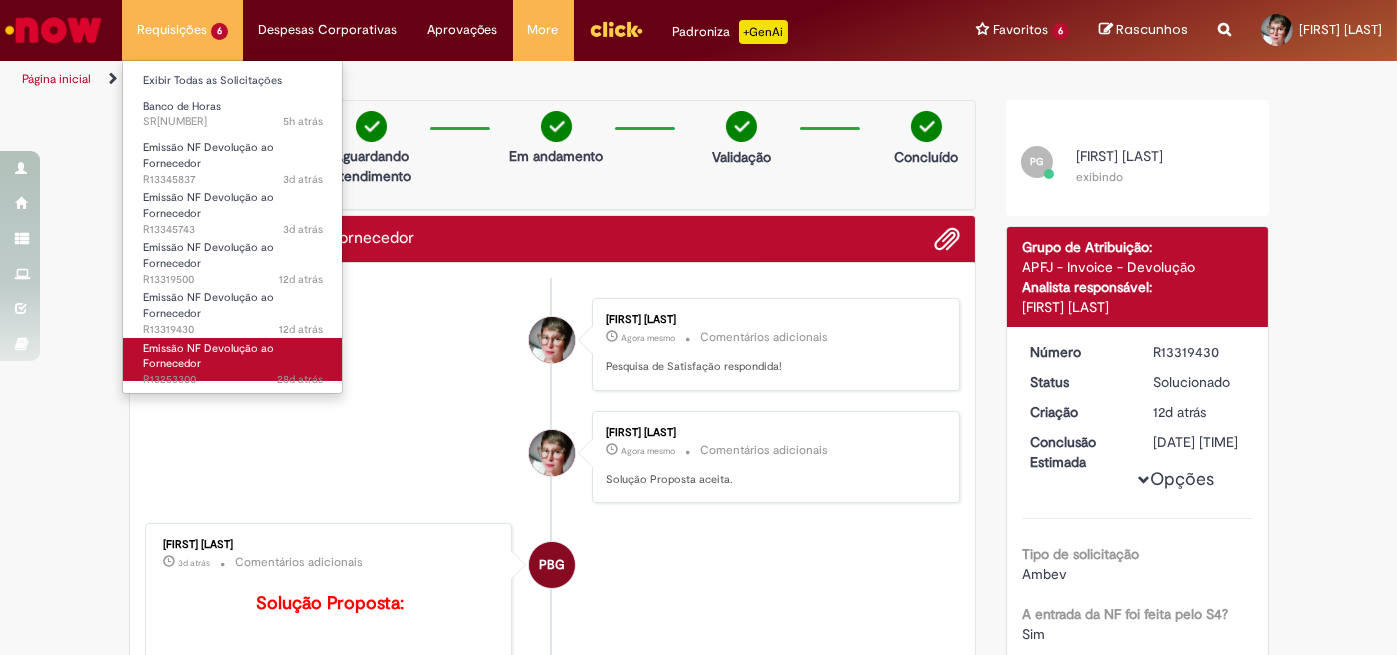 click on "Emissão NF Devolução ao Fornecedor" at bounding box center (208, 356) 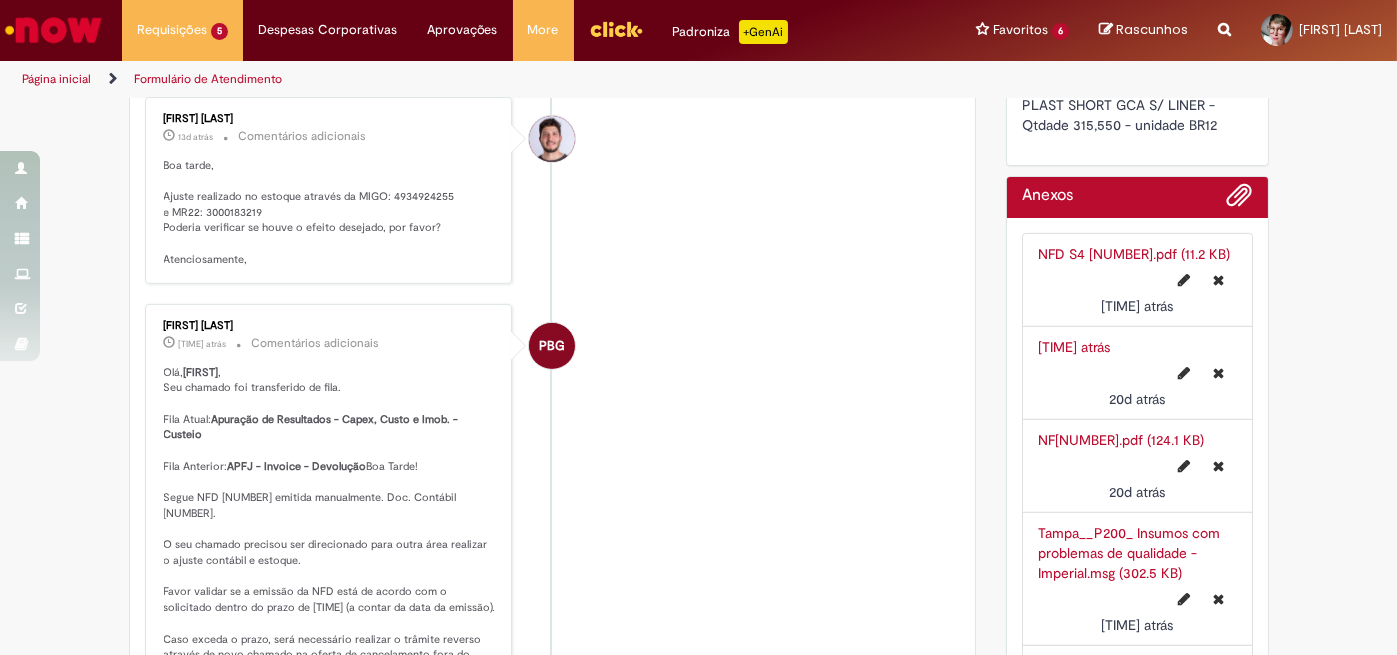 scroll, scrollTop: 2100, scrollLeft: 0, axis: vertical 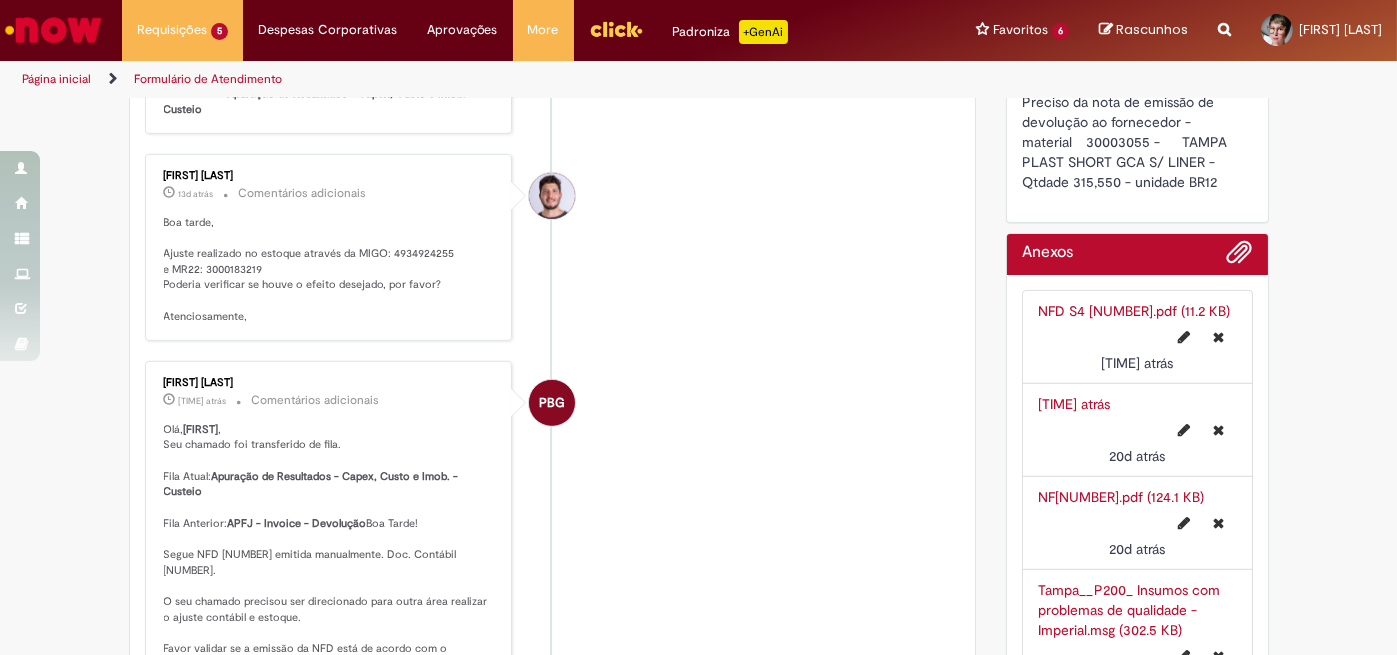 click on "NFD S4 [NUMBER].pdf (11.2 KB)" at bounding box center [1134, 311] 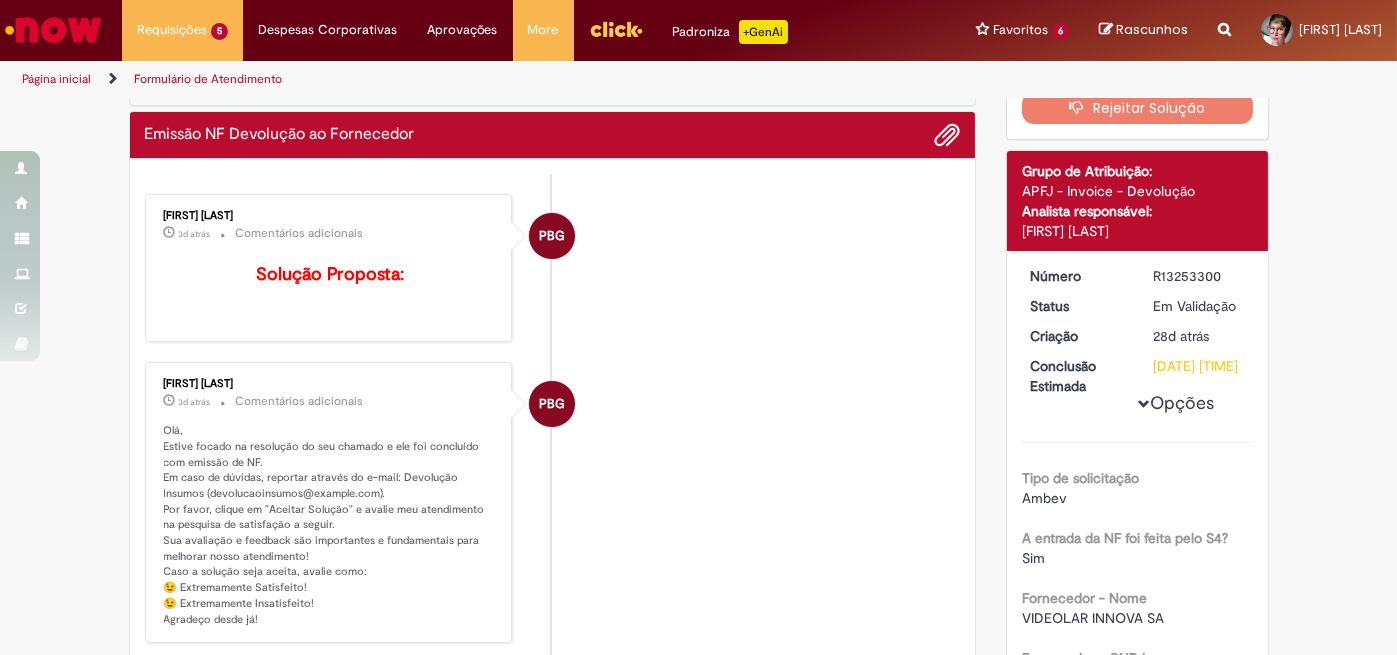 scroll, scrollTop: 0, scrollLeft: 0, axis: both 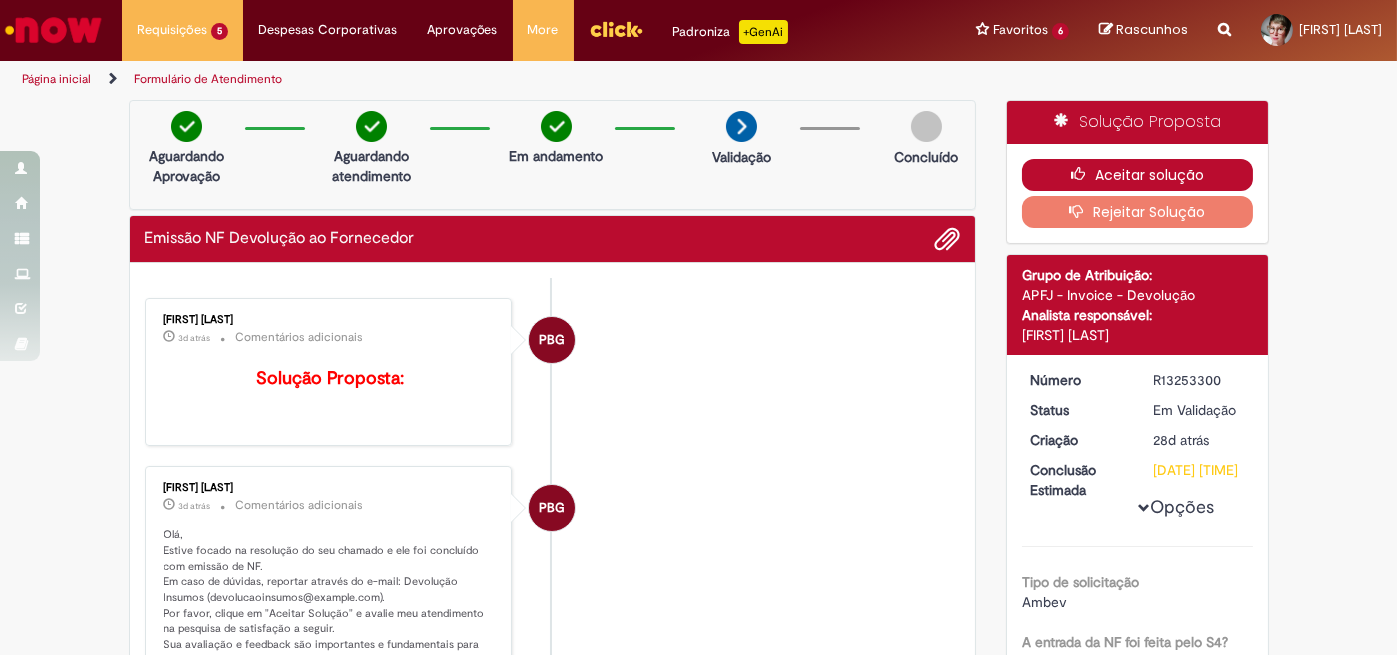 click on "Aceitar solução" at bounding box center [1137, 175] 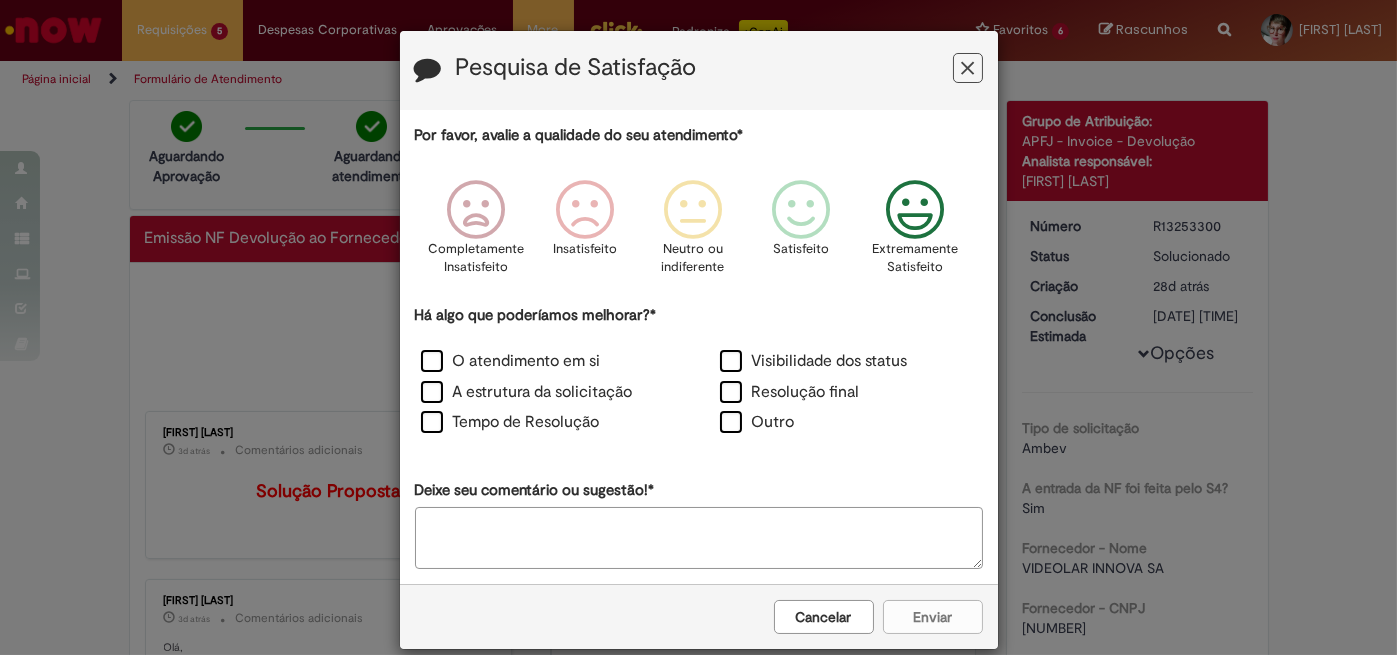 click at bounding box center (914, 210) 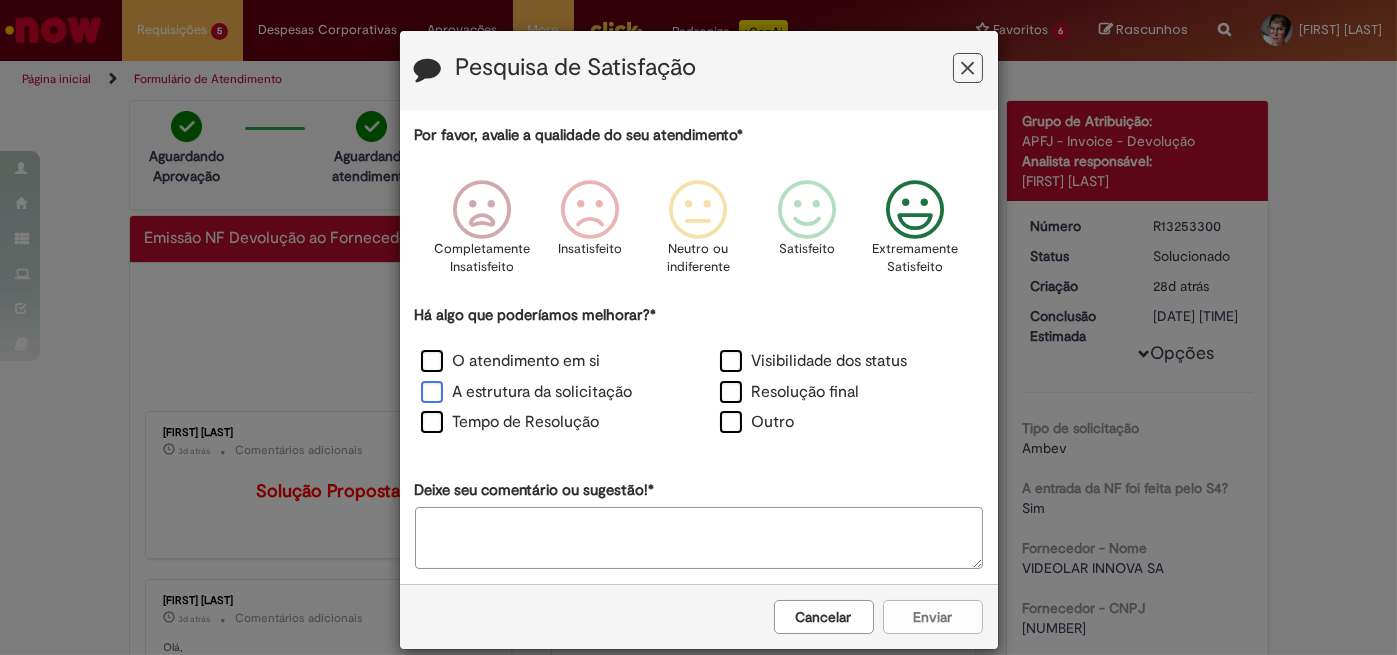 drag, startPoint x: 471, startPoint y: 359, endPoint x: 514, endPoint y: 395, distance: 56.0803 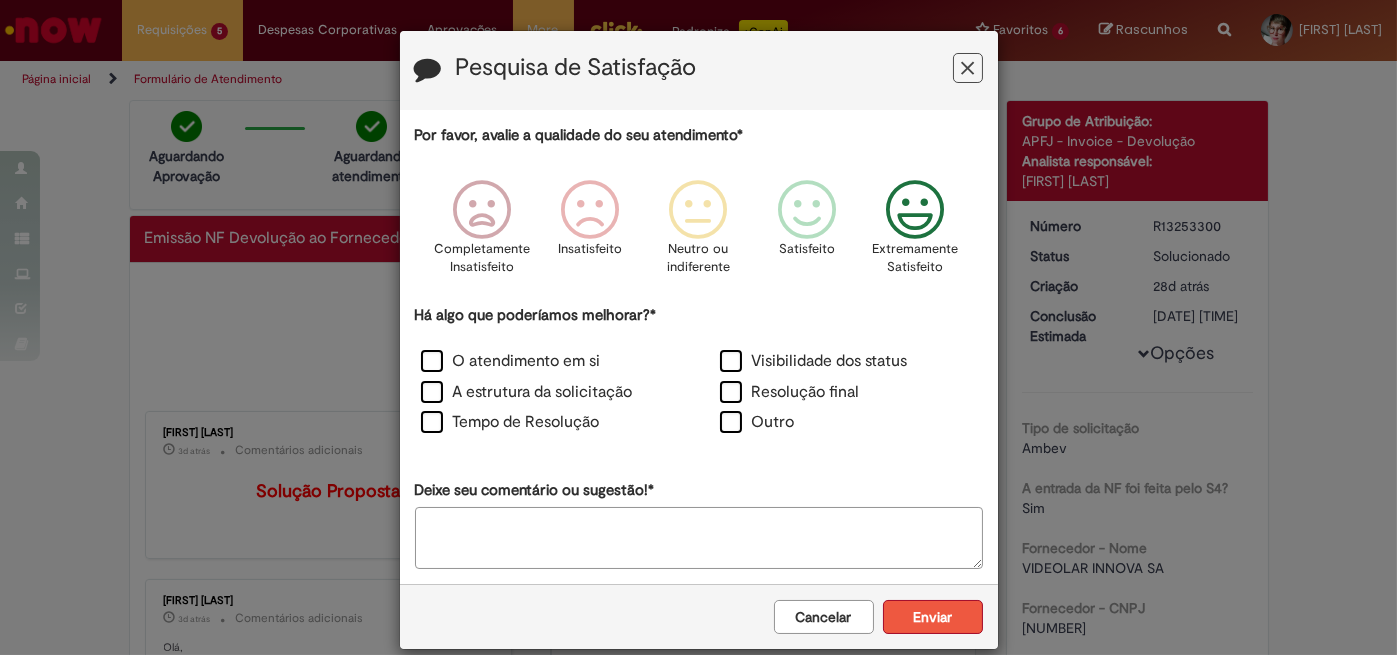 click on "Enviar" at bounding box center (933, 617) 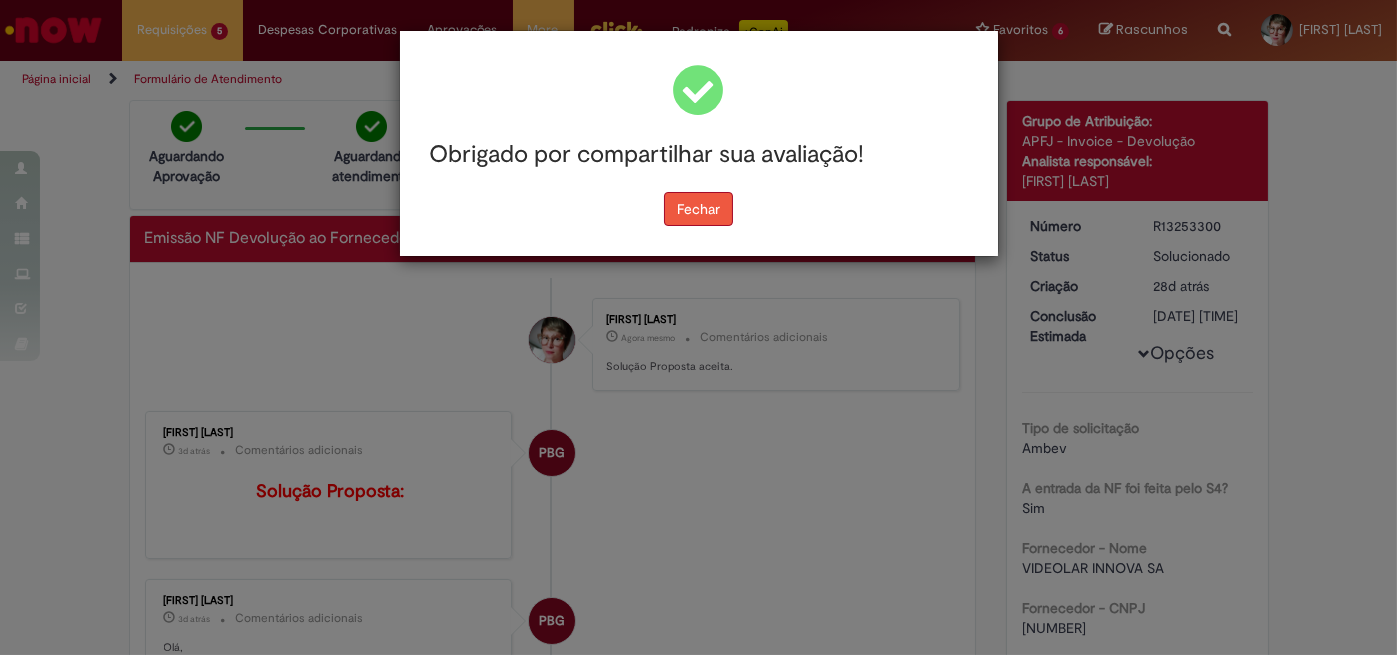 click on "Fechar" at bounding box center [698, 209] 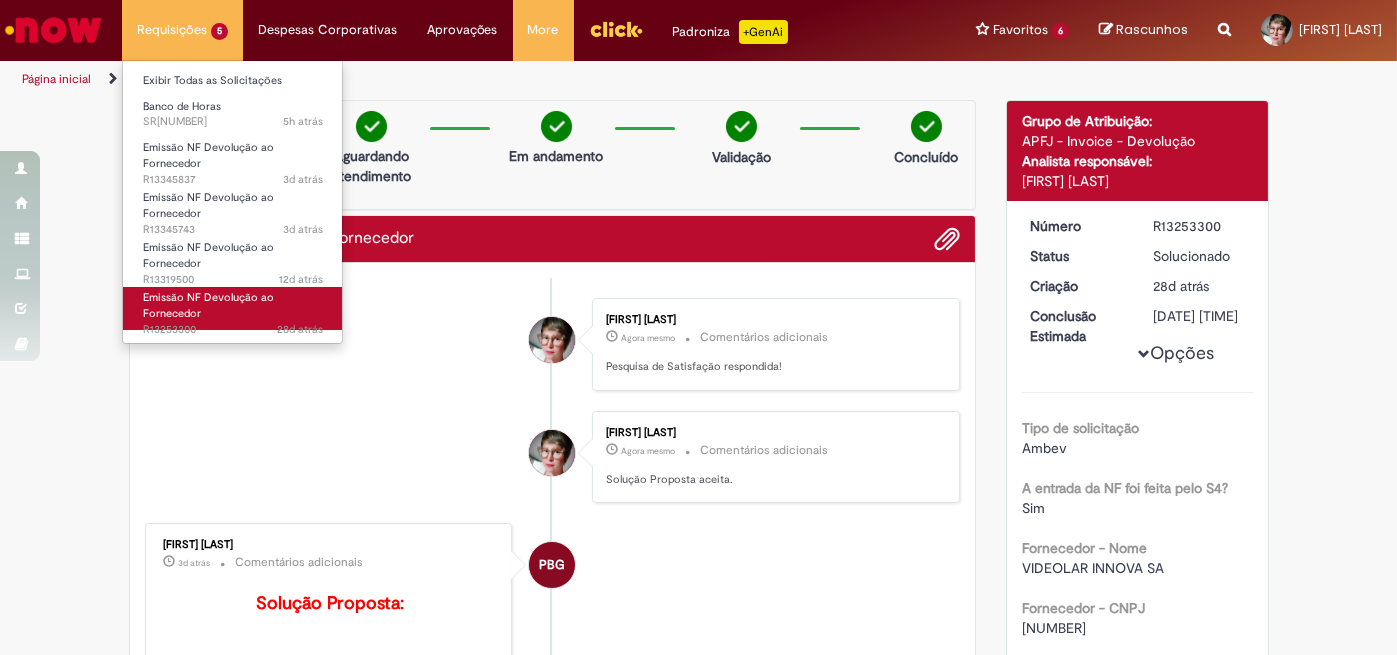 click on "Emissão NF Devolução ao Fornecedor" at bounding box center (208, 305) 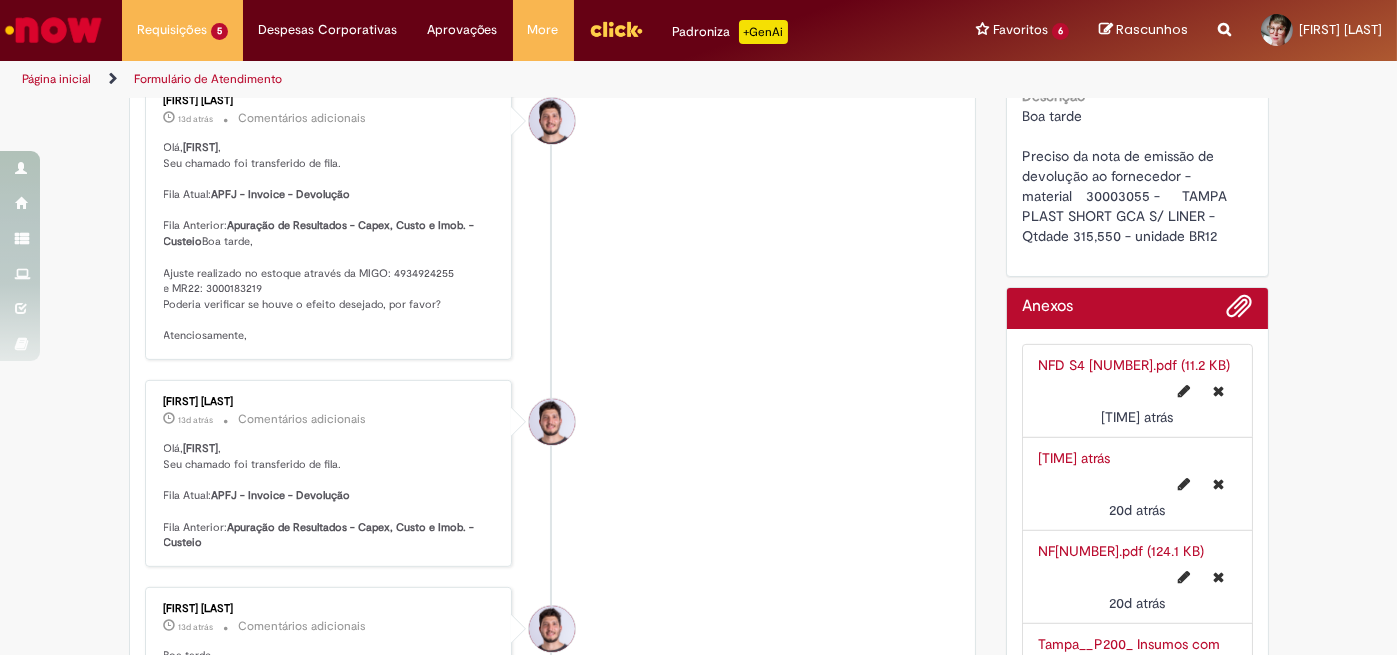scroll, scrollTop: 1800, scrollLeft: 0, axis: vertical 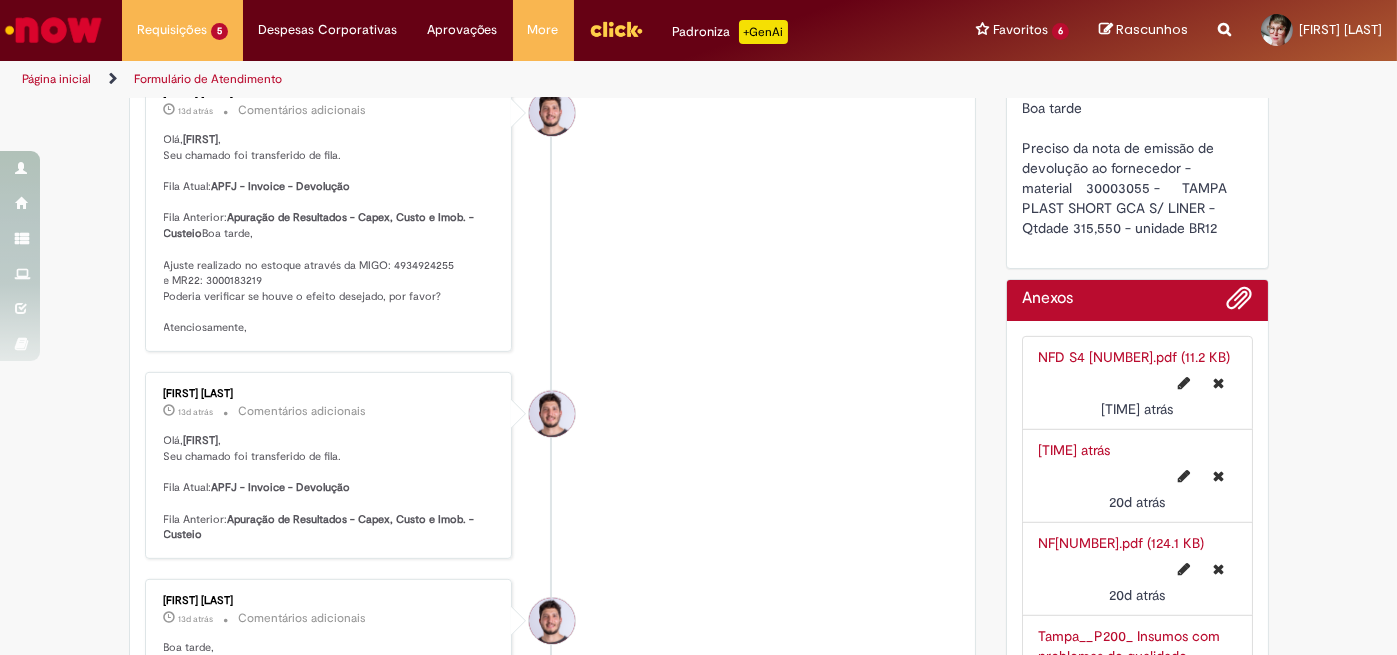 click on "NFD S4 [NUMBER].pdf (11.2 KB)" at bounding box center [1134, 357] 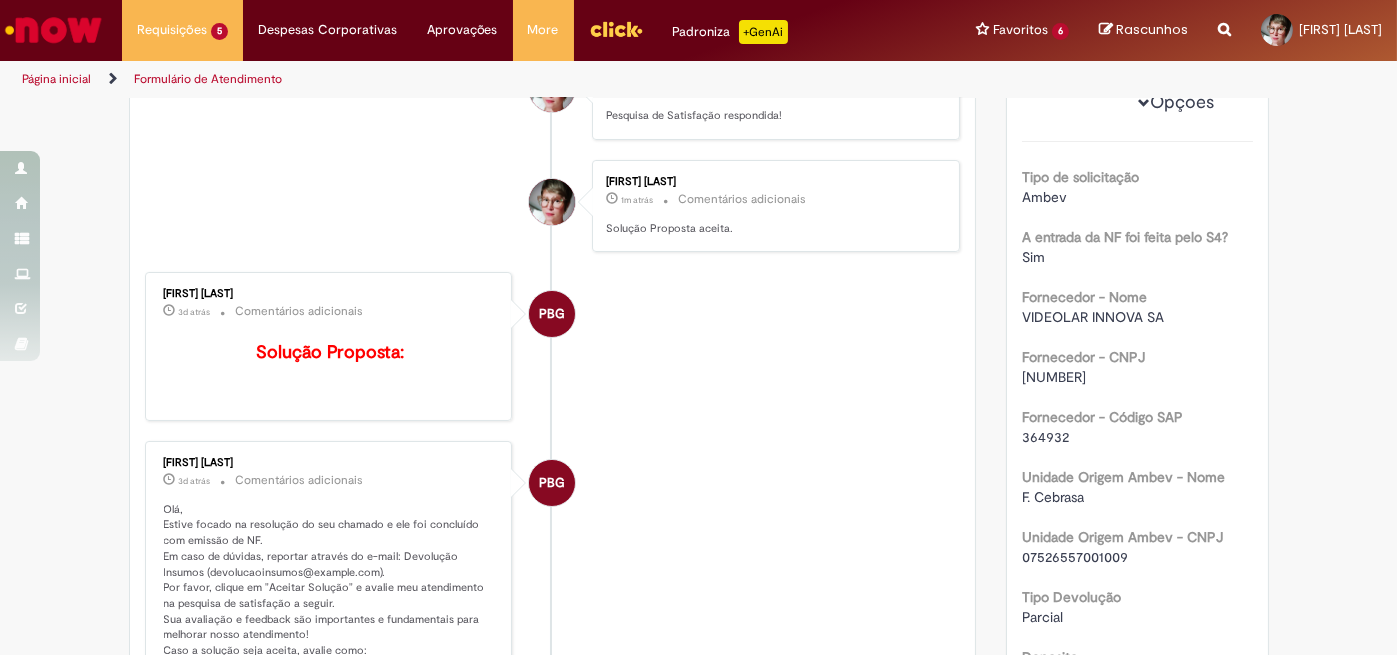 scroll, scrollTop: 0, scrollLeft: 0, axis: both 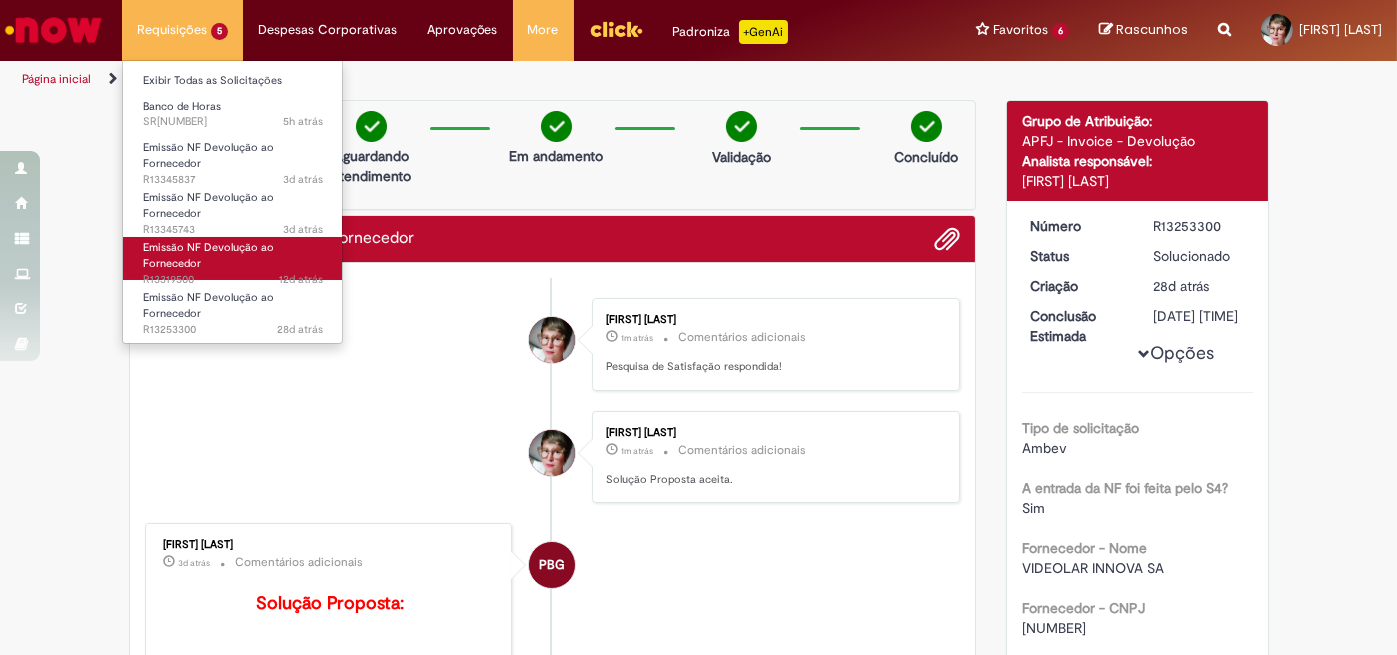 click on "Emissão NF Devolução ao Fornecedor" at bounding box center (208, 255) 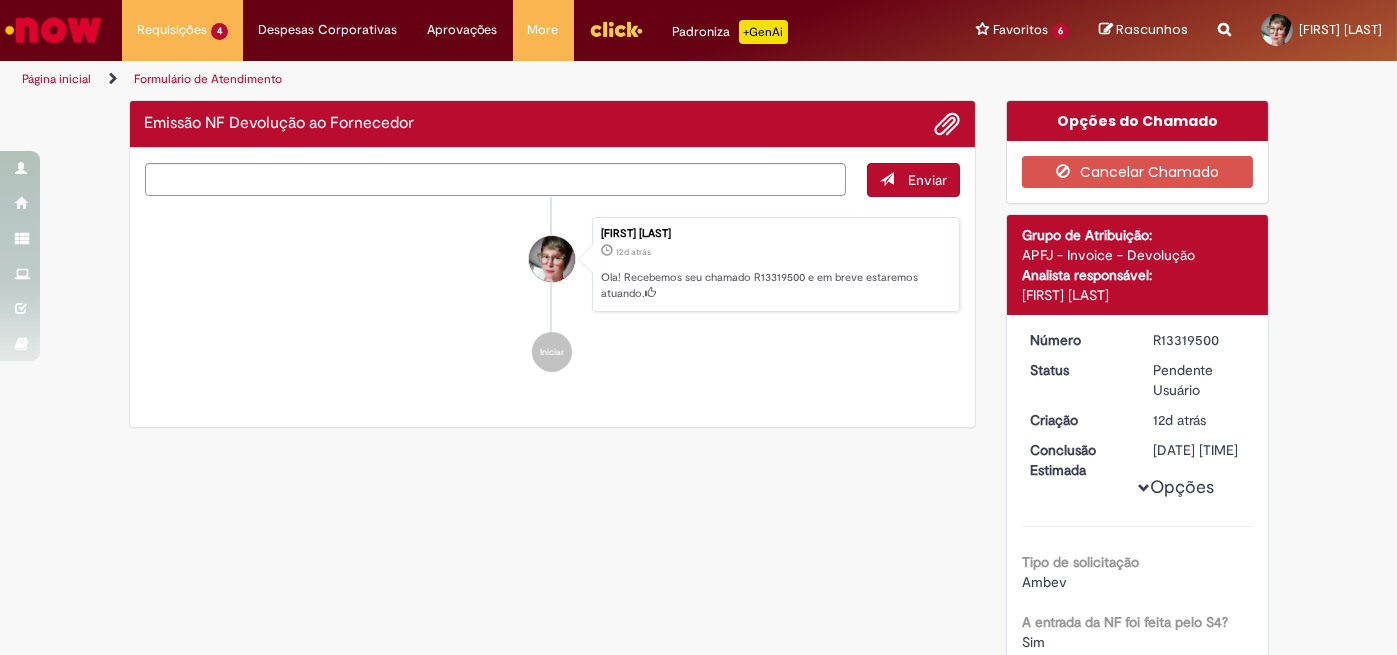 click on "Debora Aparecida Dias
12d atrás 12 dias atrás
Ola! Recebemos seu chamado R13319500 e em breve estaremos atuando.
Iniciar" at bounding box center [553, 295] 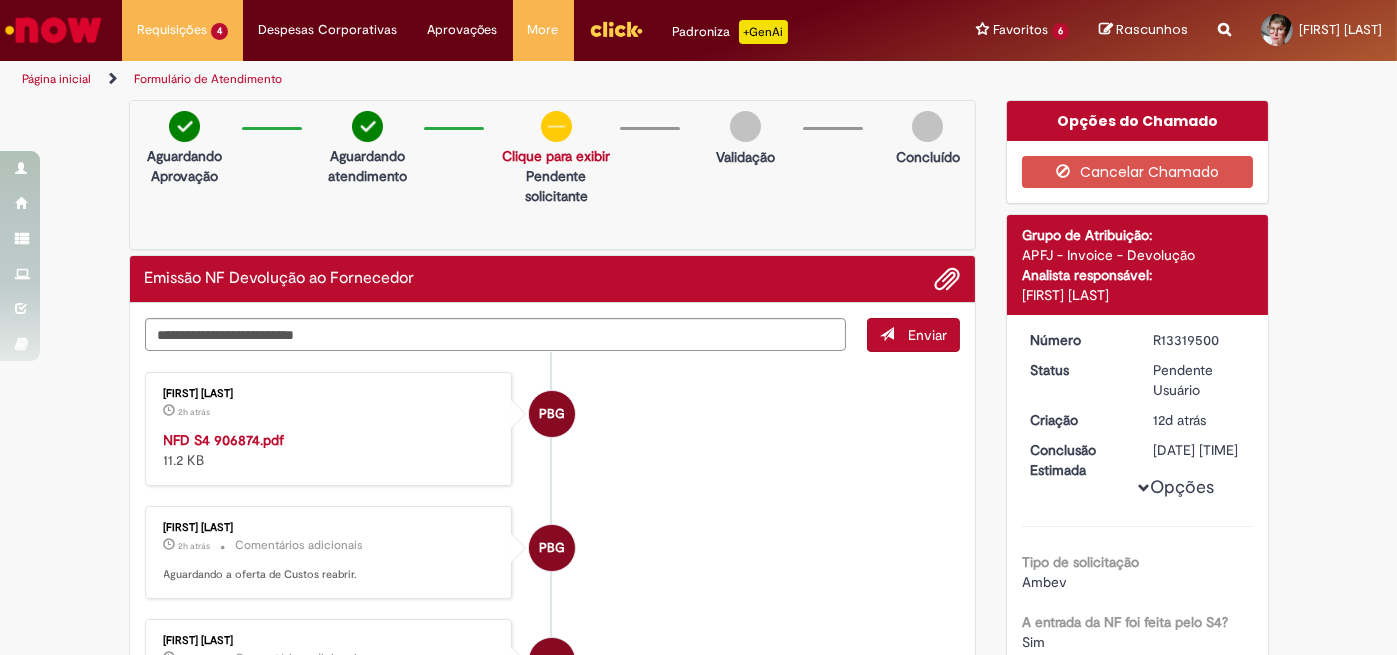 scroll, scrollTop: 100, scrollLeft: 0, axis: vertical 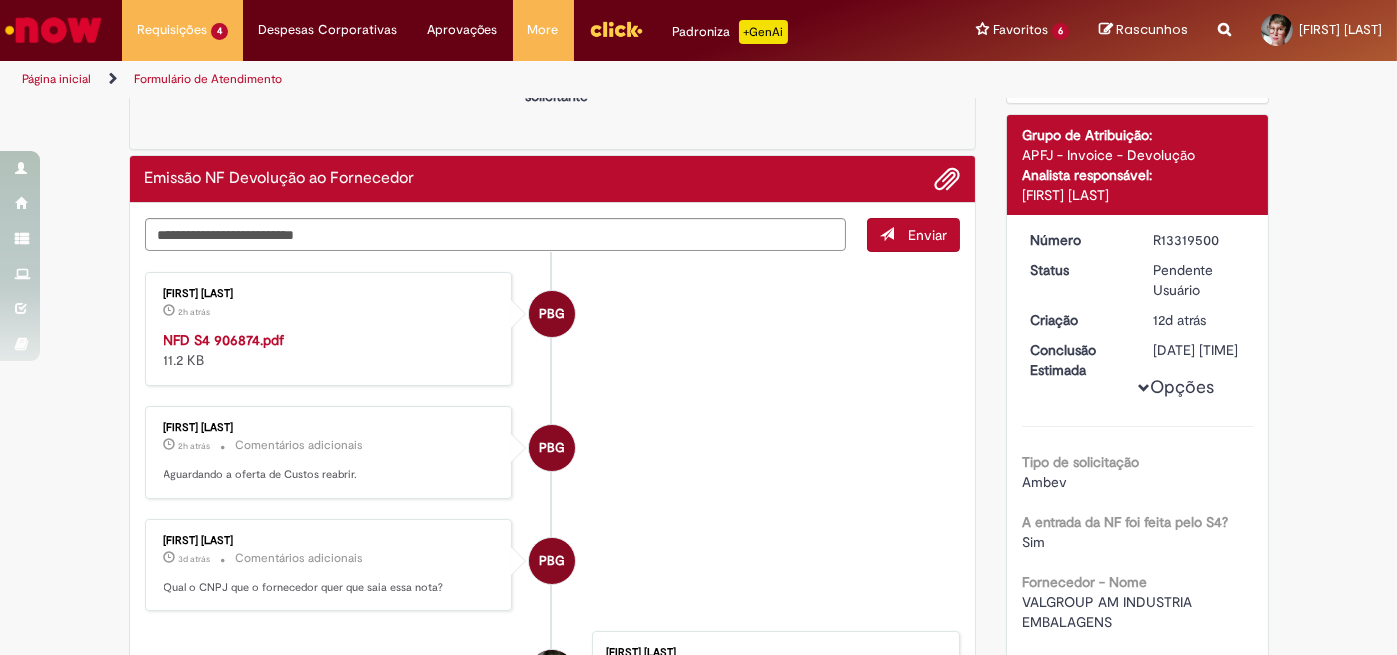 click on "NFD S4 906874.pdf" at bounding box center (224, 340) 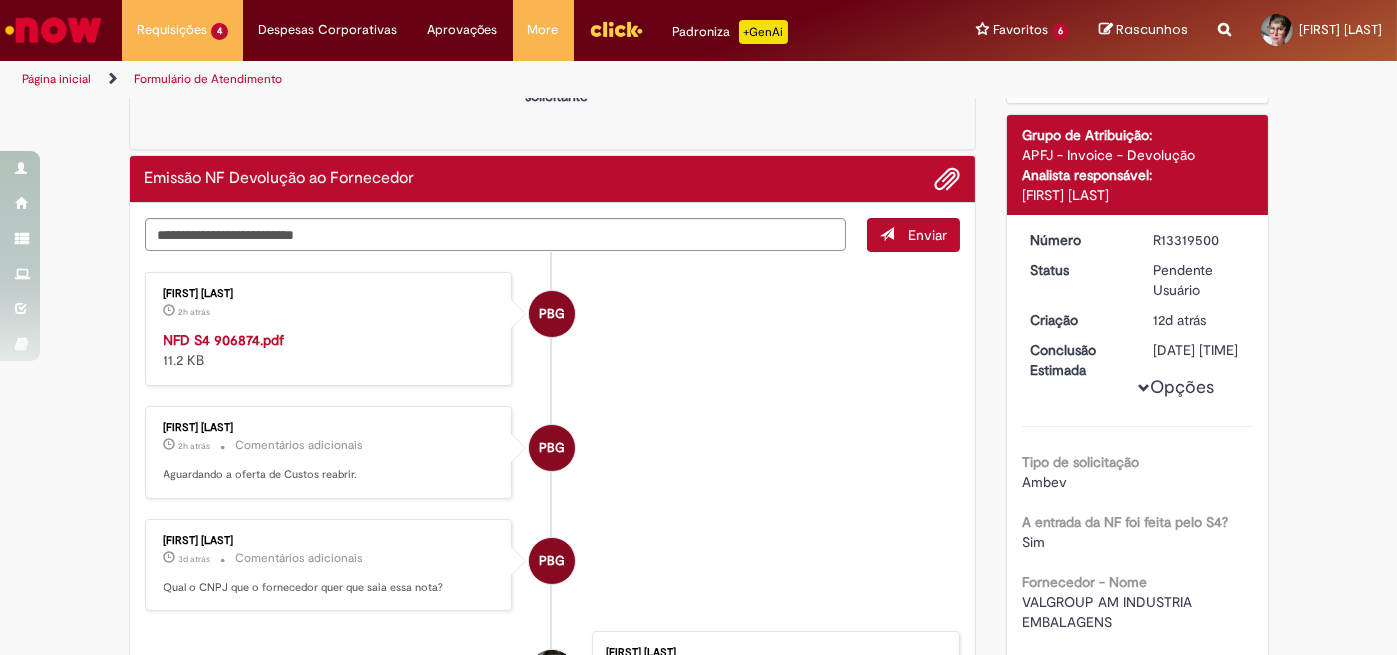 click on "Formulário de Atendimento
Verificar Código de Barras
Aguardando Aprovação
Aguardando atendimento
Tarefa: Emissão Nota   Clique para exibir         Pendente solicitante
Validação
Concluído
Emissão NF Devolução ao Fornecedor
Enviar
PBG
[FIRST] [LAST]
[TIME] atrás [TIME] horas atrás
NFD S4 [NUMBER].pdf  11.2 KB" at bounding box center [698, 1341] 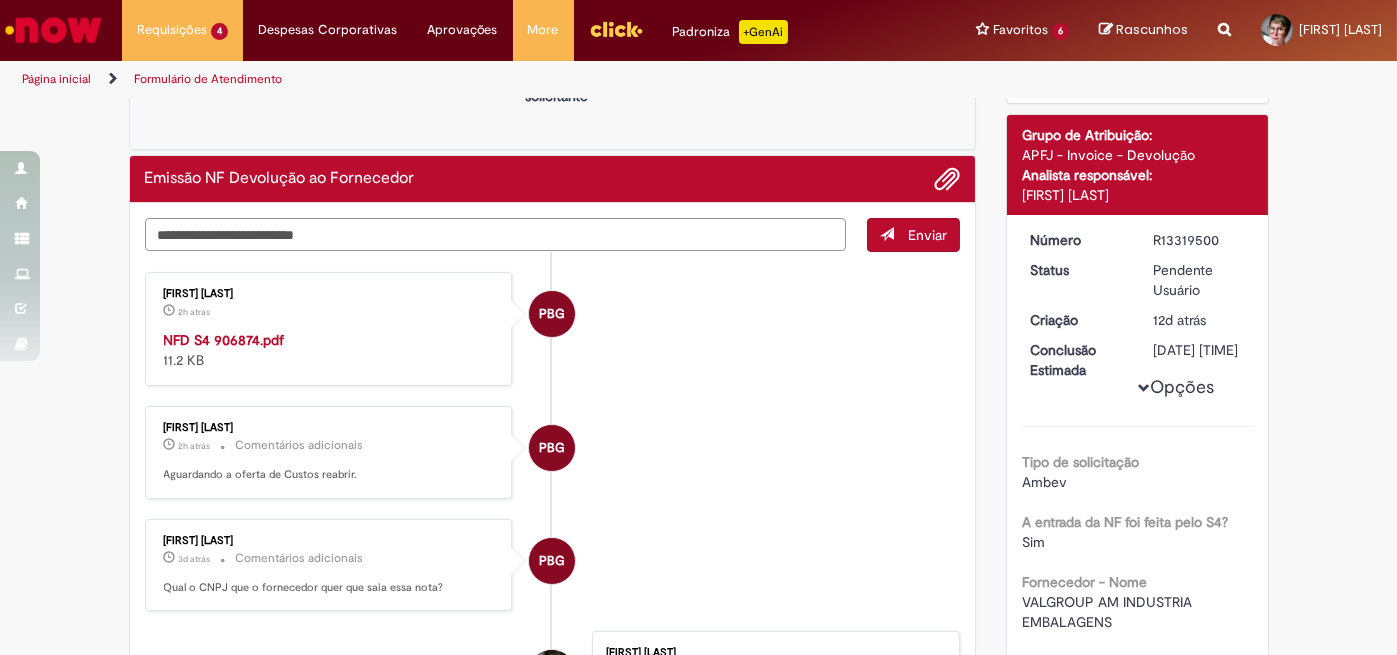 click at bounding box center (496, 234) 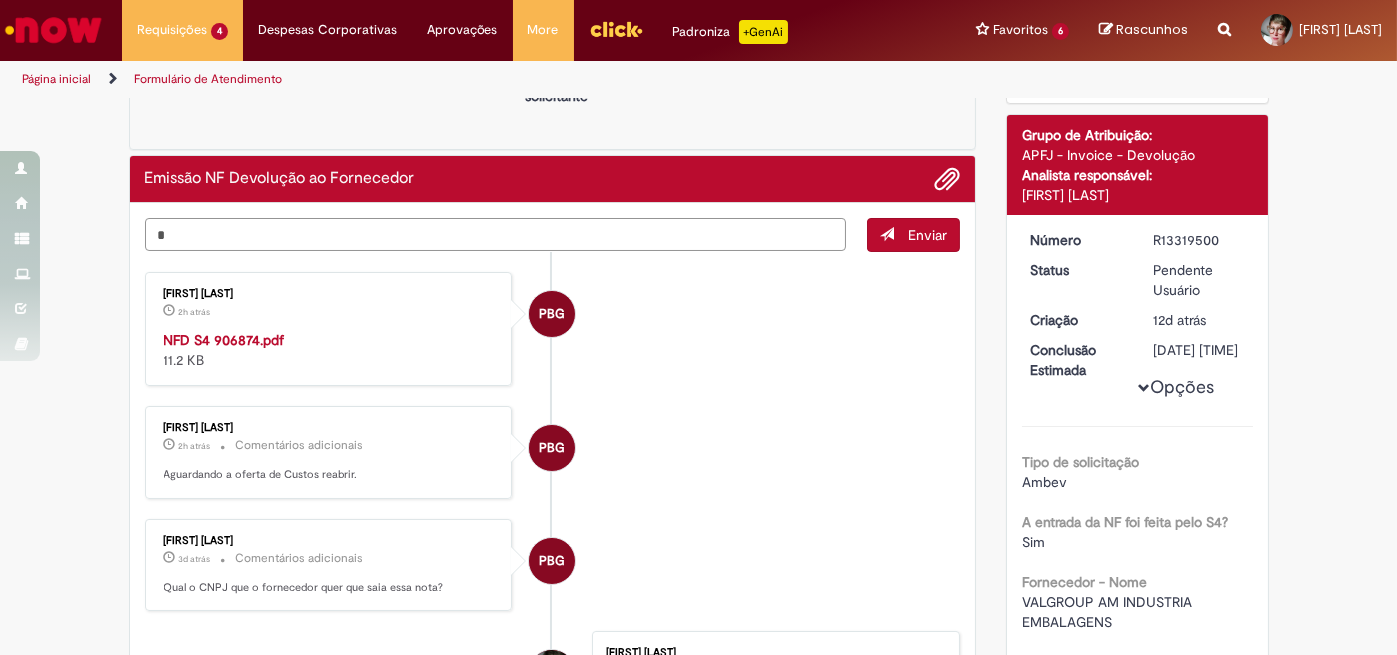 type on "**" 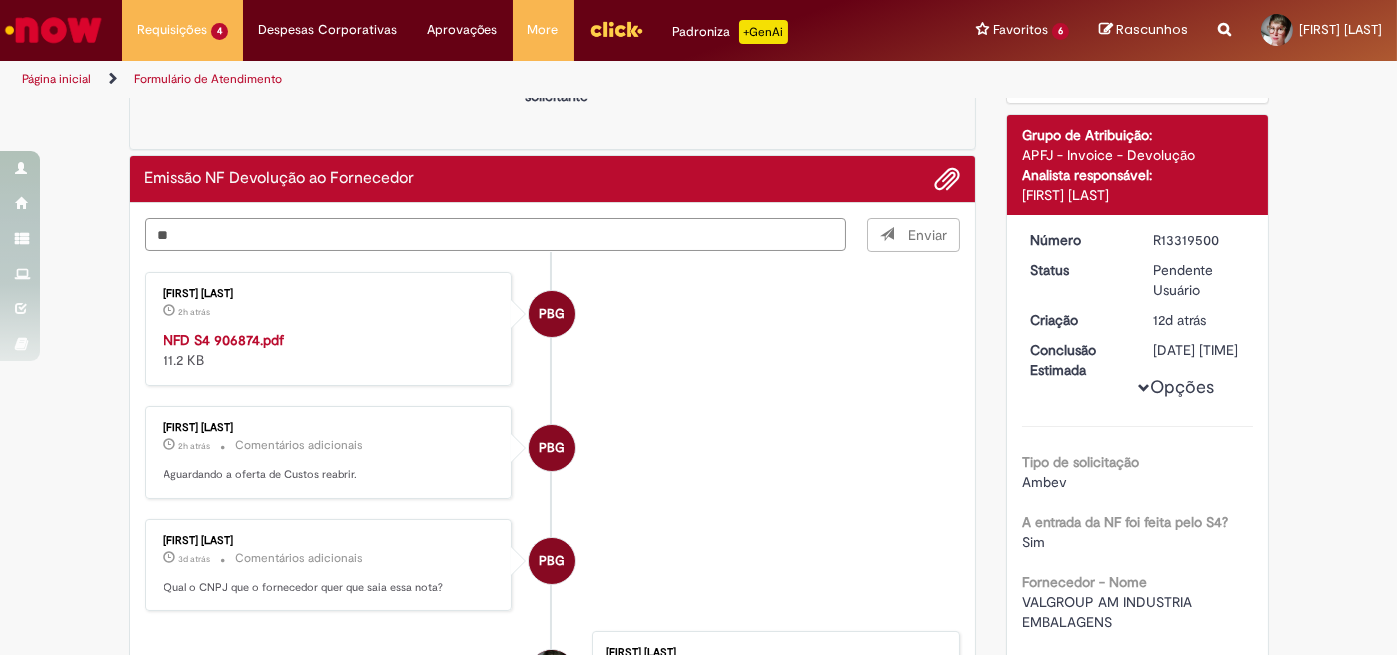 type 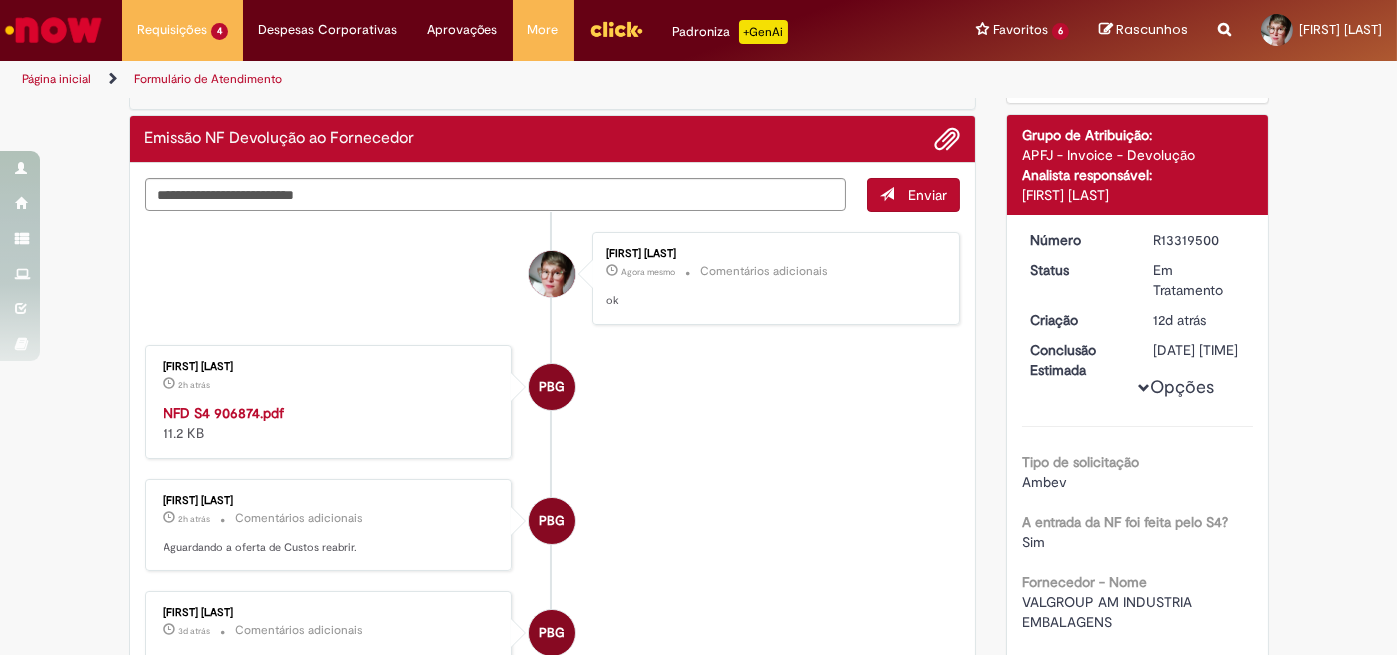 click on "Página inicial
Formulário de Atendimento" at bounding box center [465, 79] 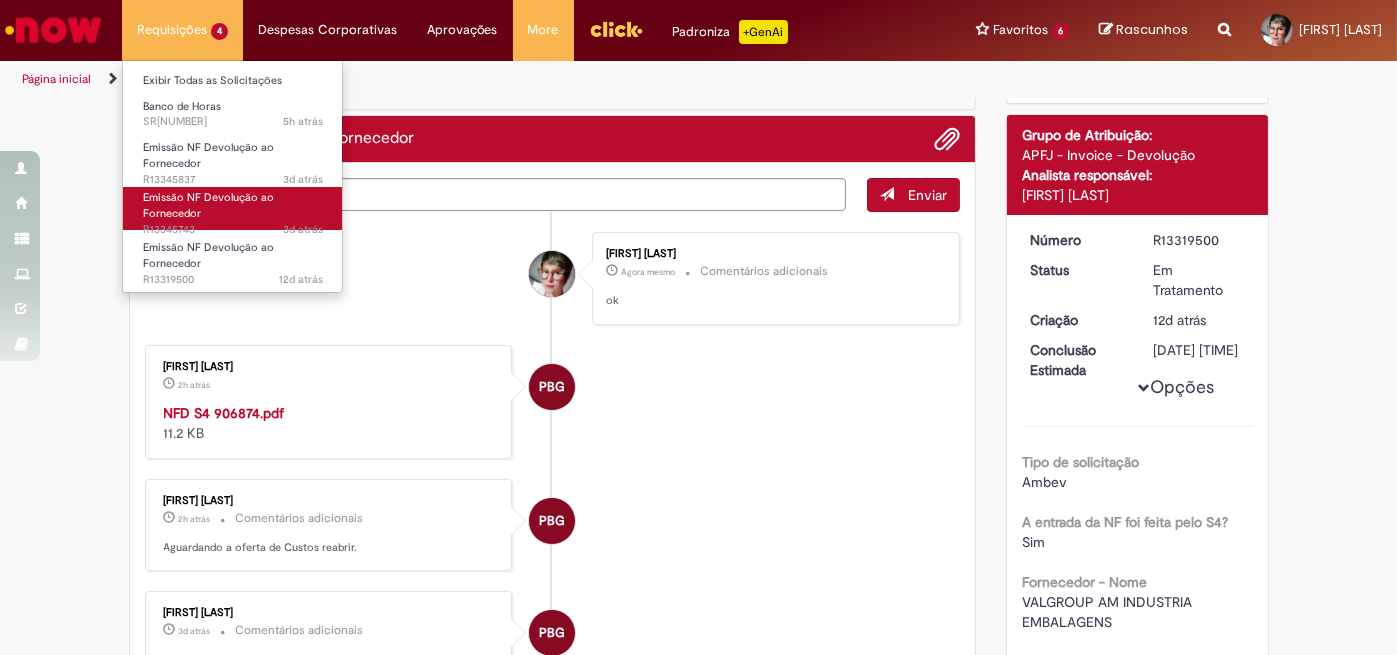 click on "Emissão NF Devolução ao Fornecedor" at bounding box center (208, 205) 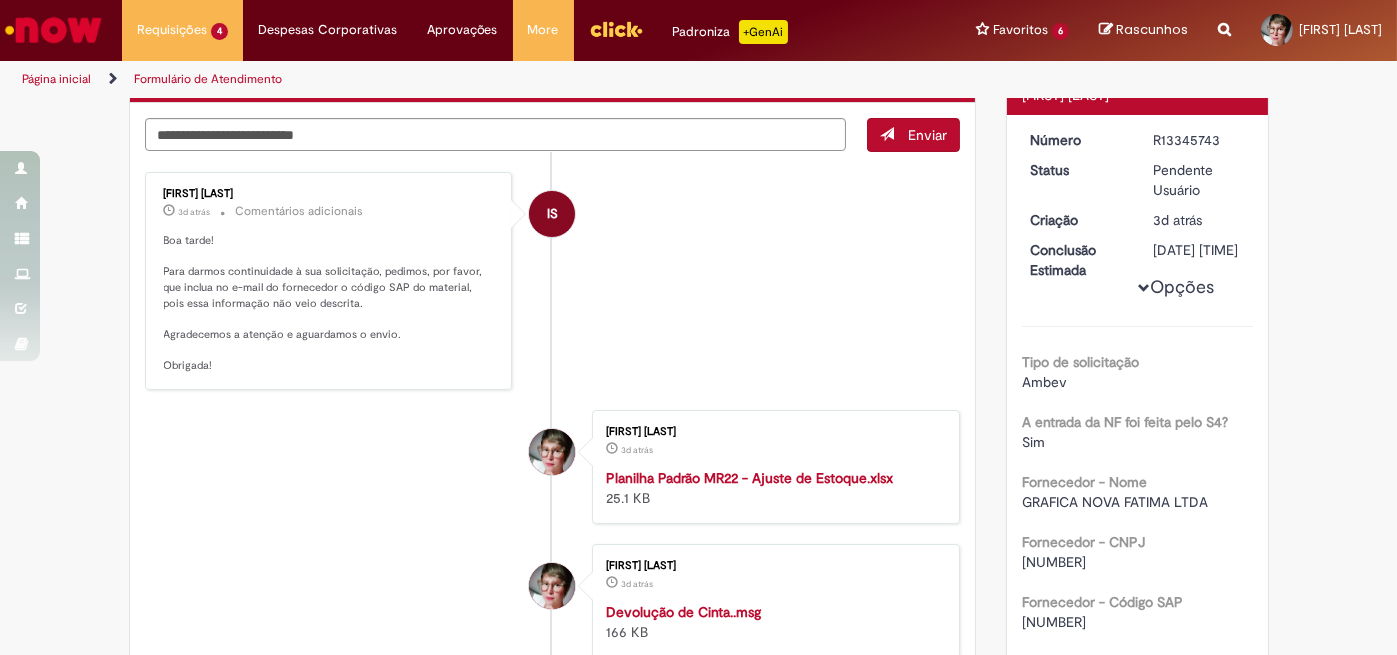 scroll, scrollTop: 300, scrollLeft: 0, axis: vertical 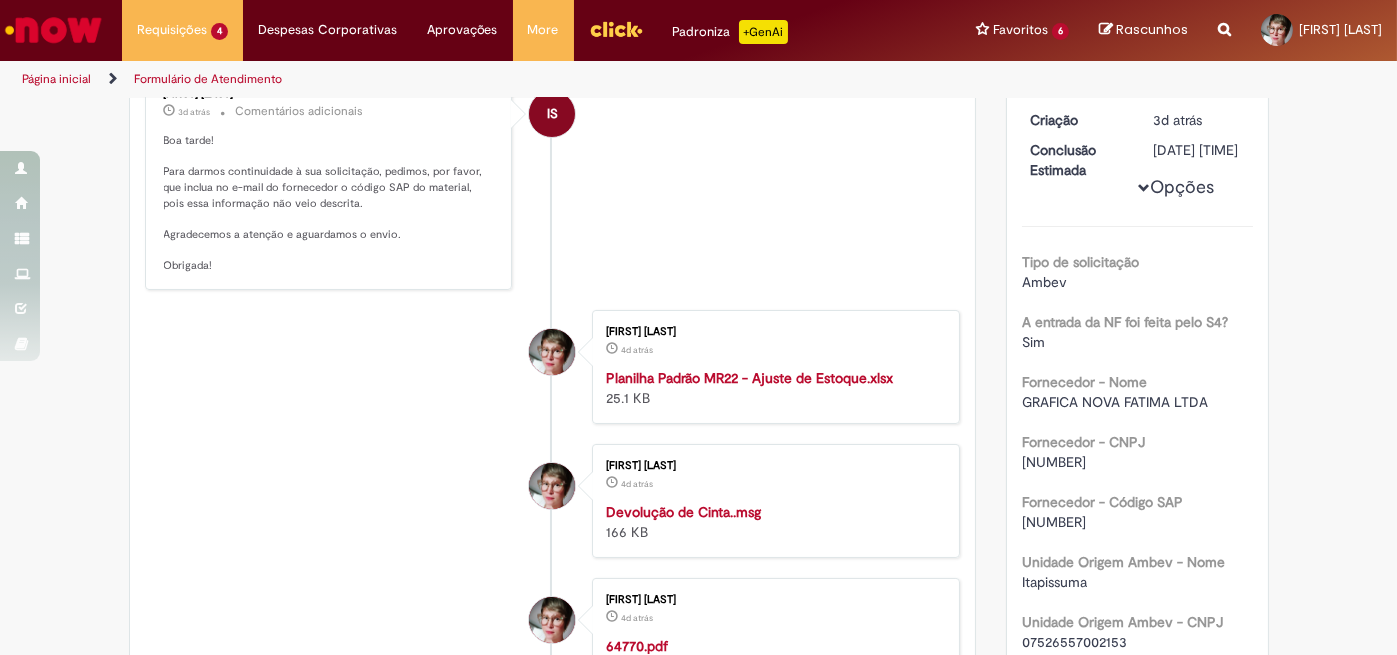 click on "Formulário de Atendimento
Verificar Código de Barras
Aguardando Aprovação
Aguardando atendimento
Em andamento
Validação
Concluído
Emissão NF Devolução ao Fornecedor
Enviar
[FIRST] [LAST]
Agora mesmo Agora mesmo     Comentários adicionais
Boa tarde!
Para darmos continuidade à sua solicitação, pedimos, por favor, que inclua no e-mail do fornecedor o código SAP do material, pois essa informação não veio descrita.
Agradecemos a atenção e aguardamos o envio.
Obrigada!
Debora Aparecida Dias
4d atrás 4 dias atrás
Planilha Padrão MR22 - Ajuste de Estoque.xlsx  25.1 KB" at bounding box center (553, 470) 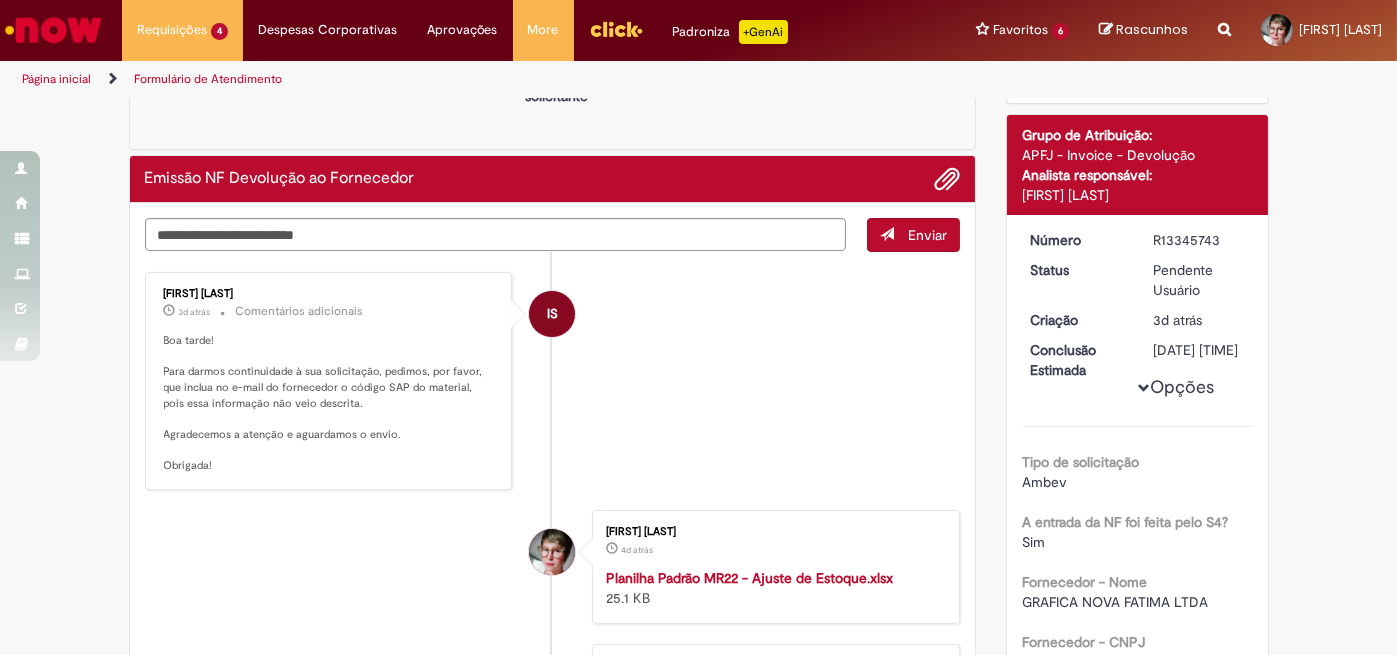scroll, scrollTop: 200, scrollLeft: 0, axis: vertical 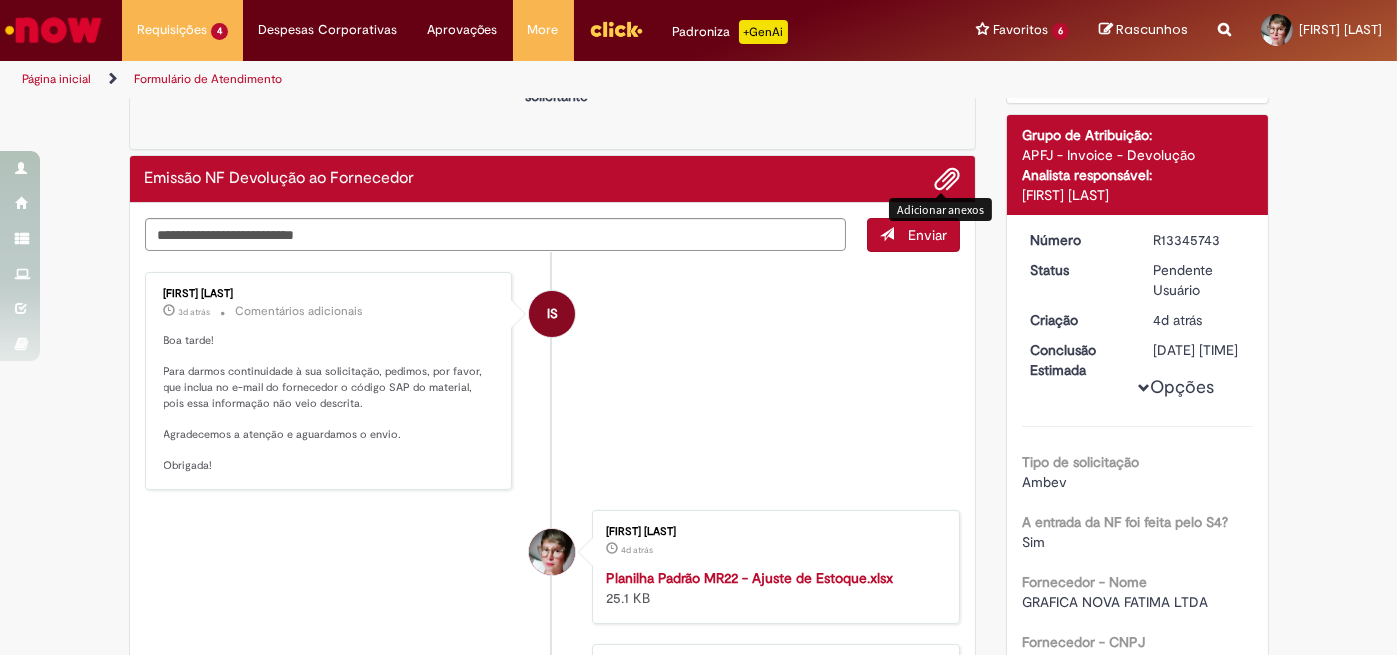 click at bounding box center [947, 180] 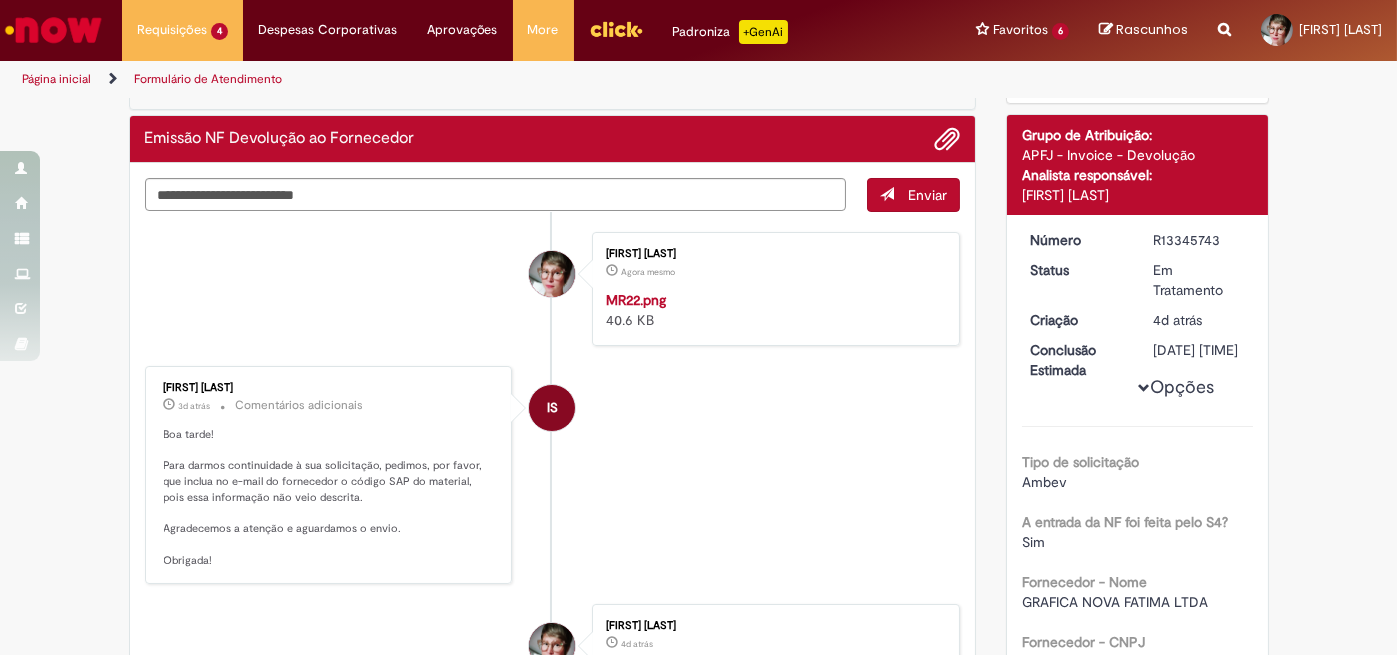 click on "Verificar Código de Barras
Aguardando Aprovação
Aguardando atendimento
Tarefa: Emissão Nota
Tarefa: Emissão Nota
Validação
Concluído
Emissão NF Devolução ao Fornecedor
Enviar
[FIRST] [LAST]
Agora mesmo Agora mesmo
MR22.png  40.6 KB
IS" at bounding box center [698, 1294] 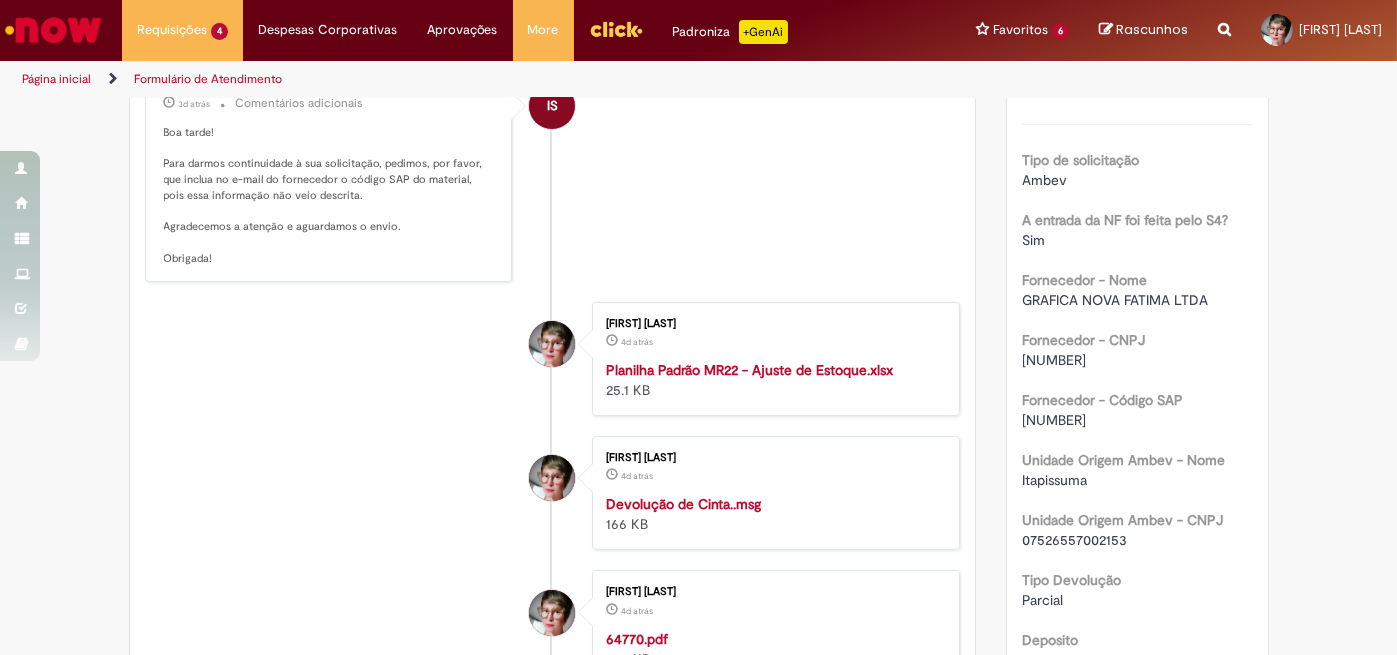 scroll, scrollTop: 400, scrollLeft: 0, axis: vertical 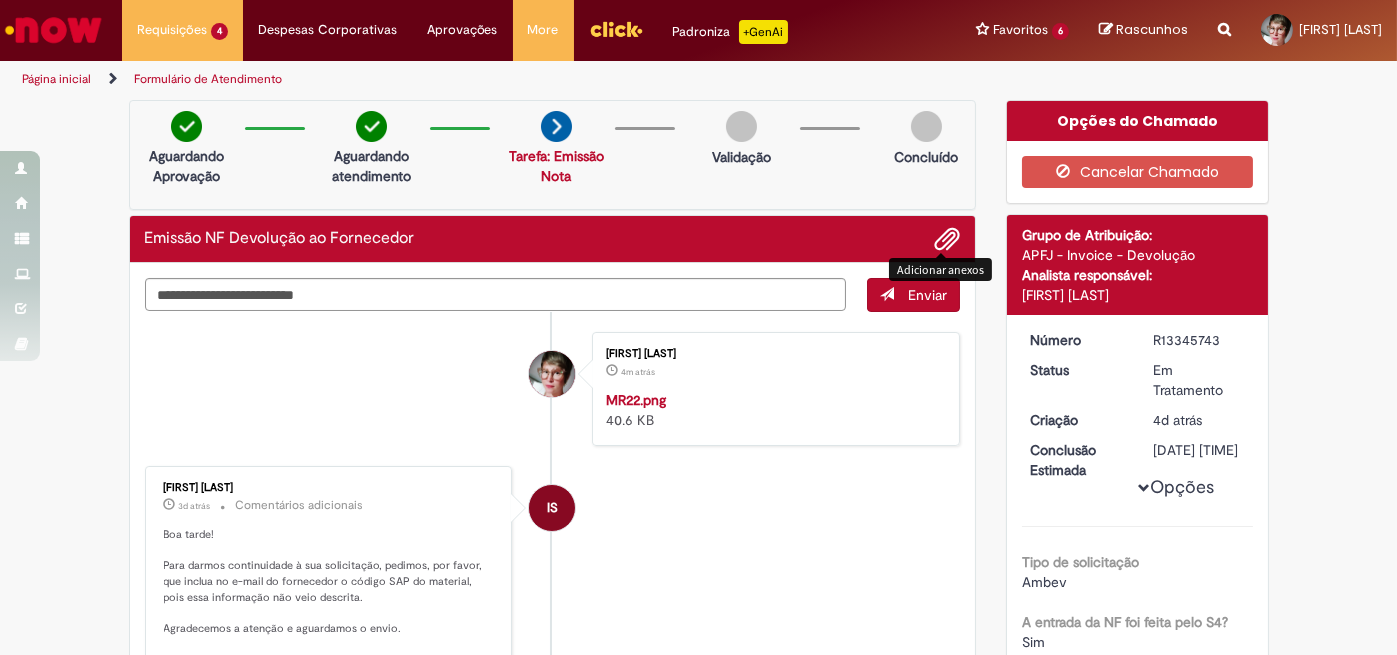 click at bounding box center [947, 240] 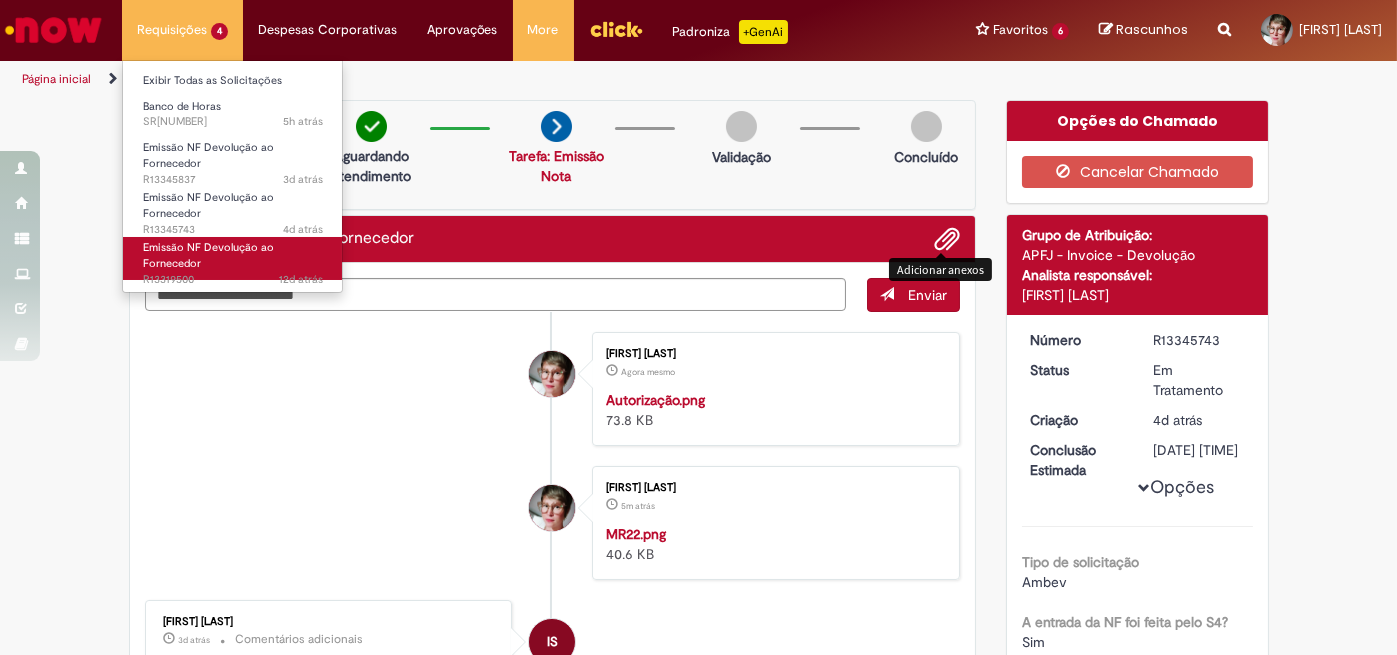click on "Emissão NF Devolução ao Fornecedor" at bounding box center [208, 255] 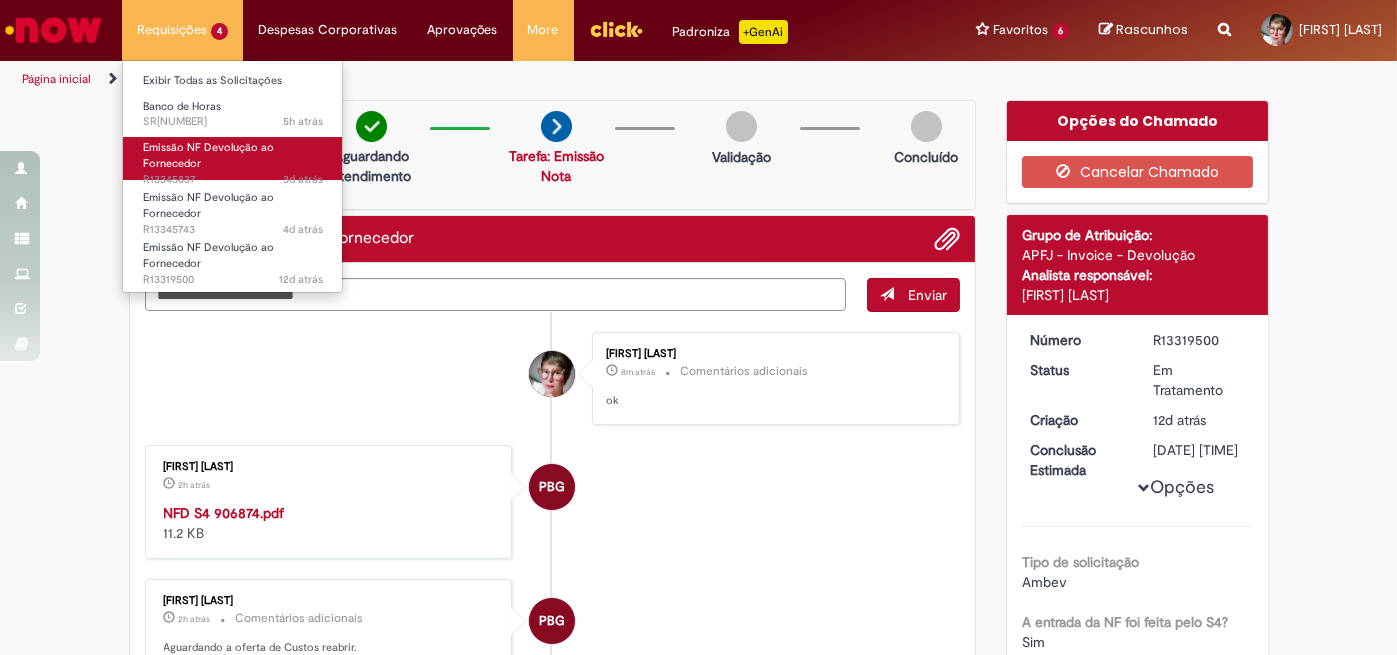 click on "Emissão NF Devolução ao Fornecedor
[TIME] atrás [TIME] dias atrás  R[NUMBER]" at bounding box center (233, 158) 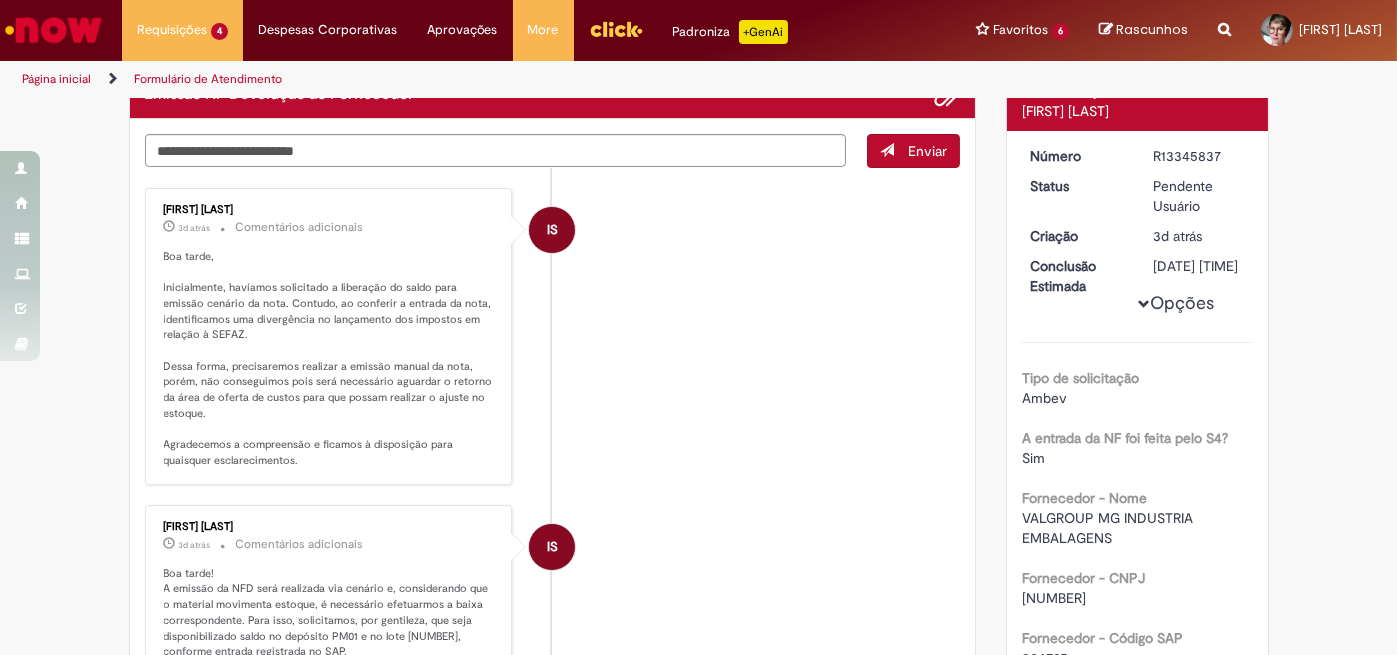scroll, scrollTop: 200, scrollLeft: 0, axis: vertical 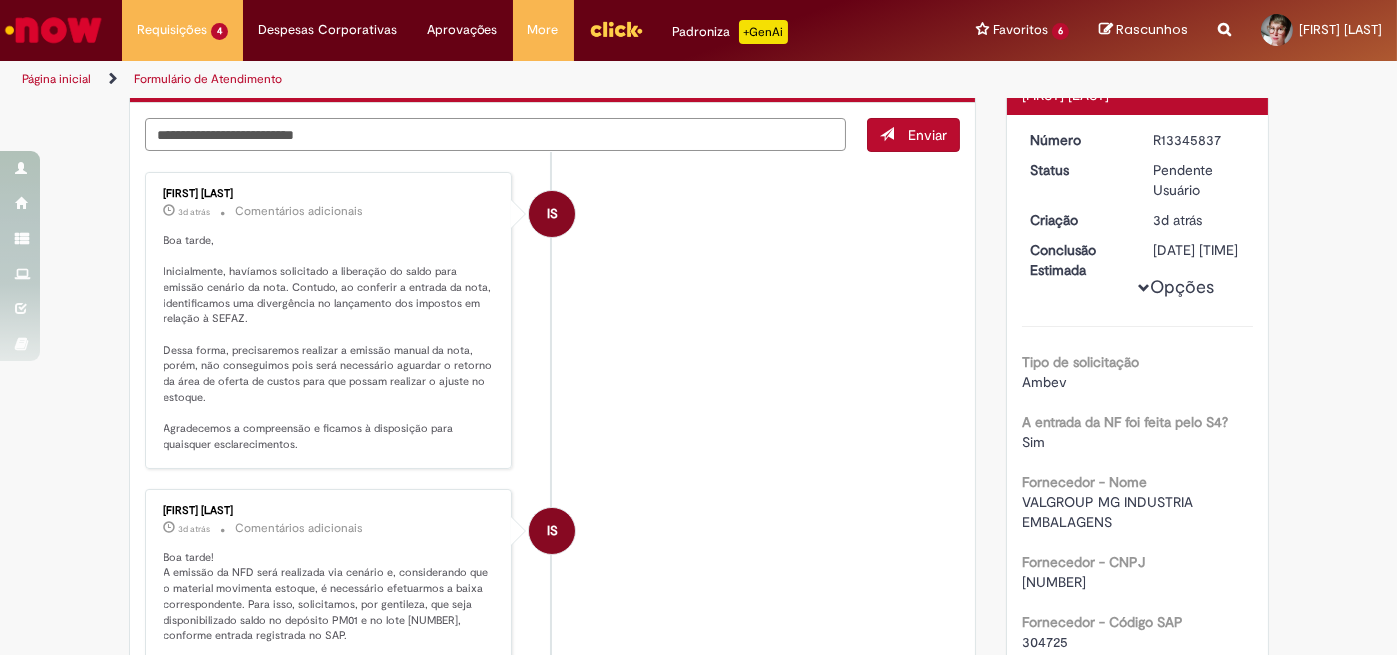 click at bounding box center [496, 134] 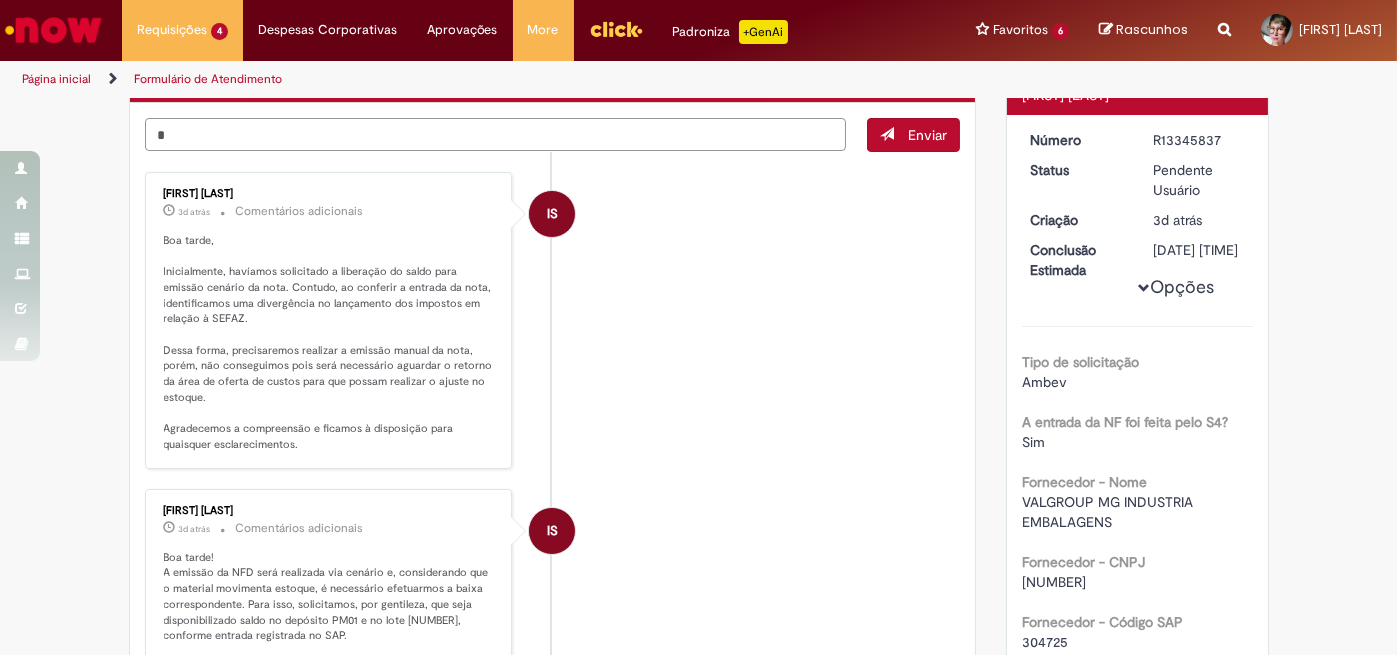 type on "**" 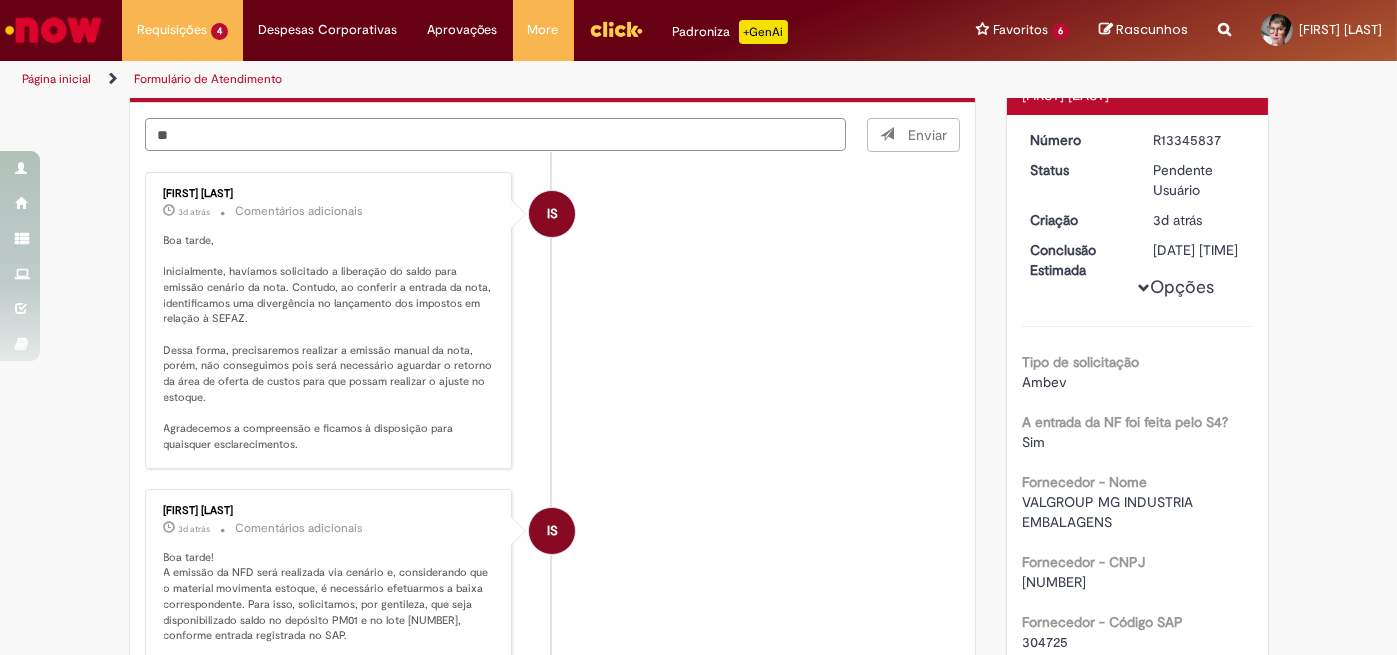 type 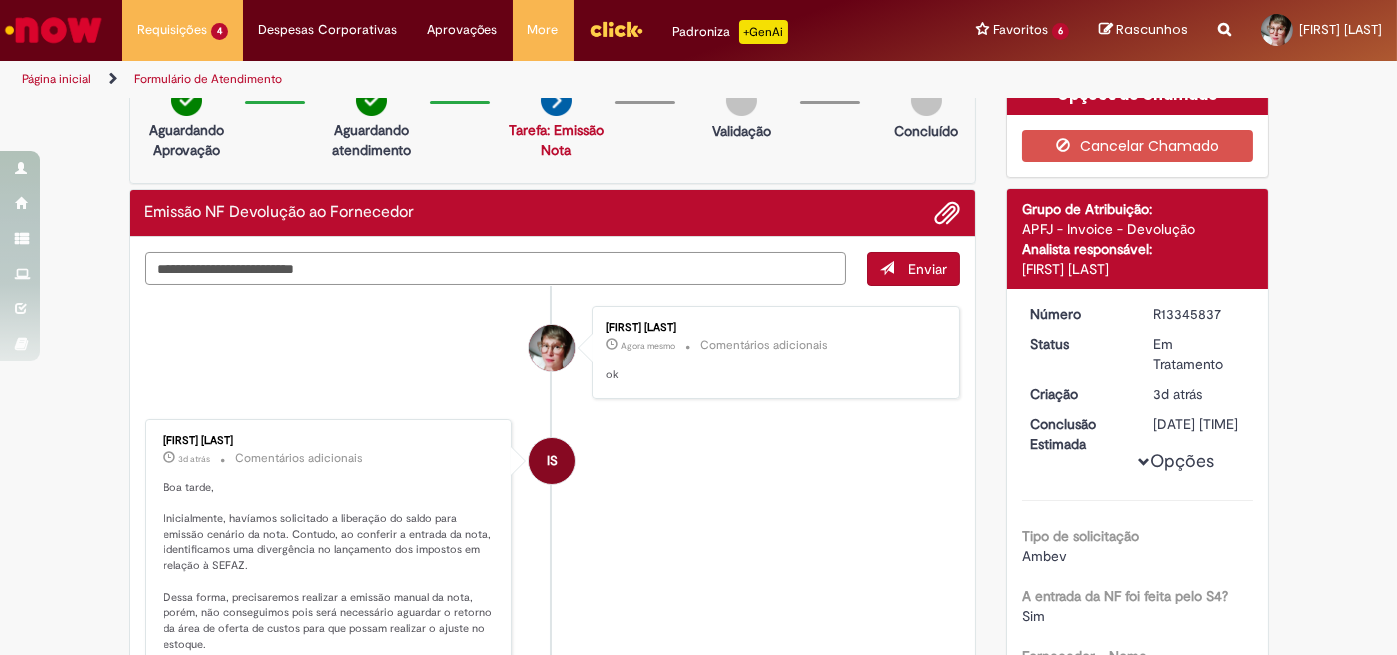 scroll, scrollTop: 0, scrollLeft: 0, axis: both 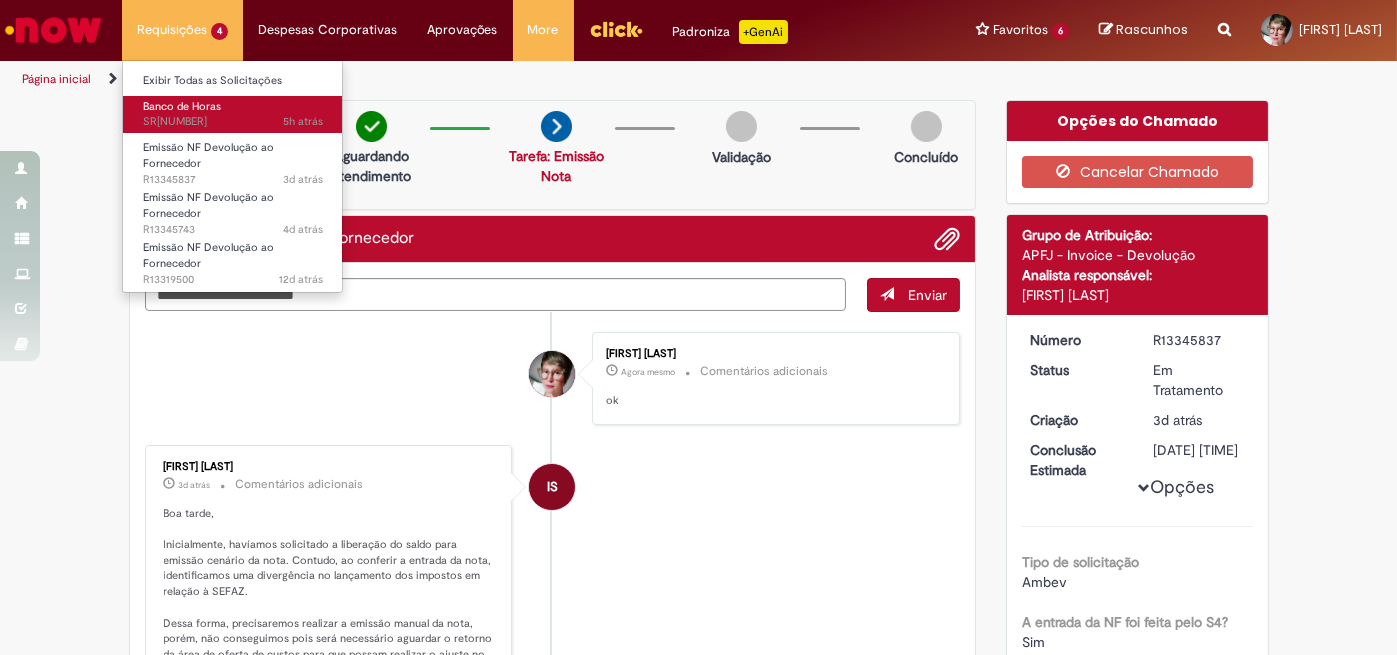 click on "5h atrás 5 horas atrás  SR000483367" at bounding box center (233, 122) 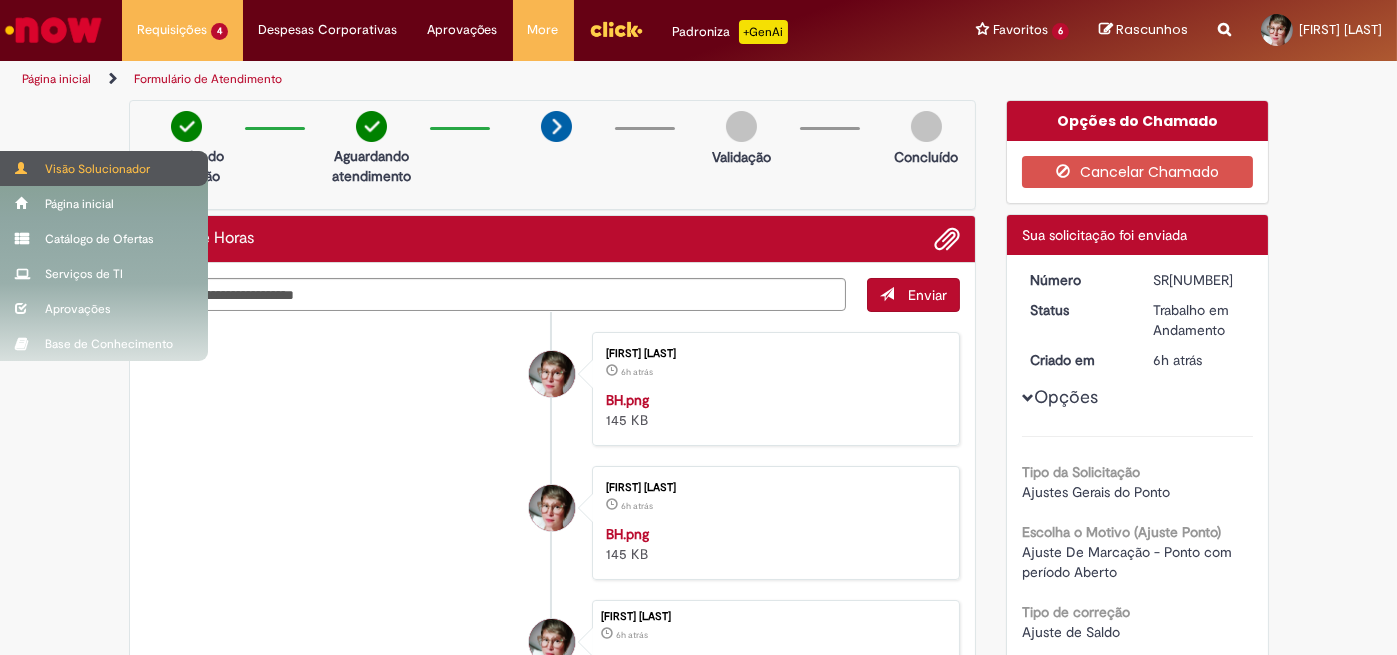 click on "Visão Solucionador" at bounding box center [104, 168] 